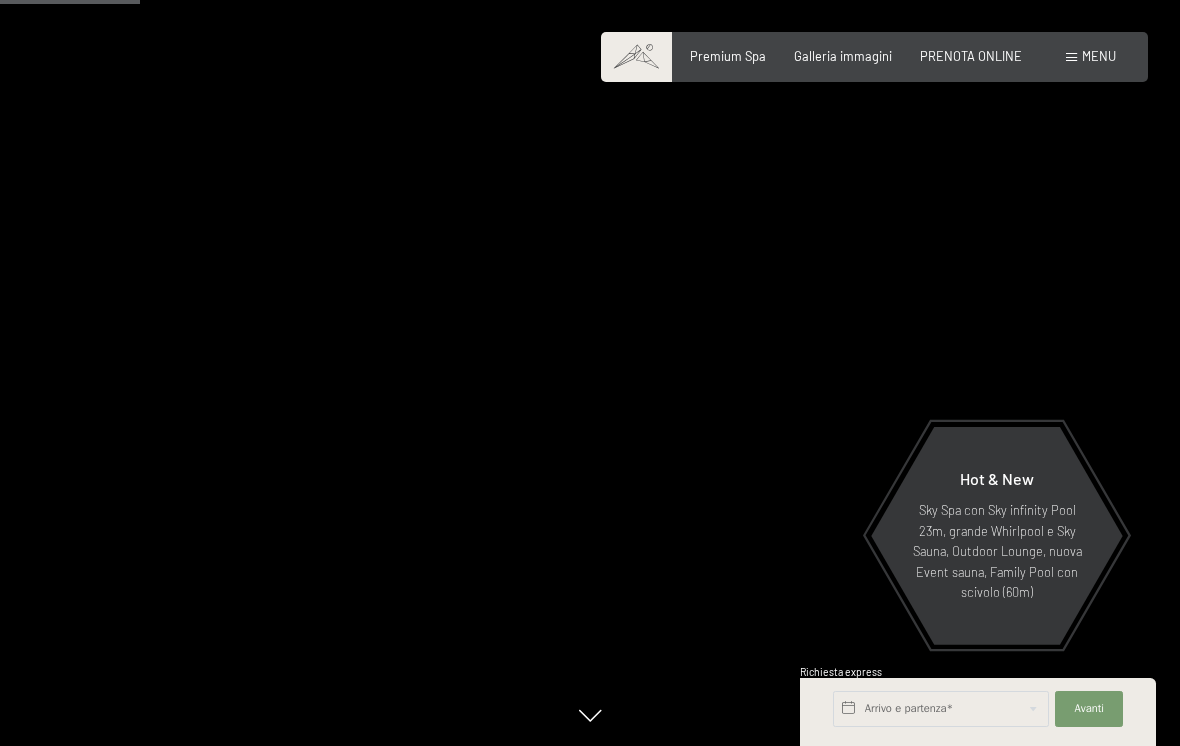 scroll, scrollTop: 930, scrollLeft: 0, axis: vertical 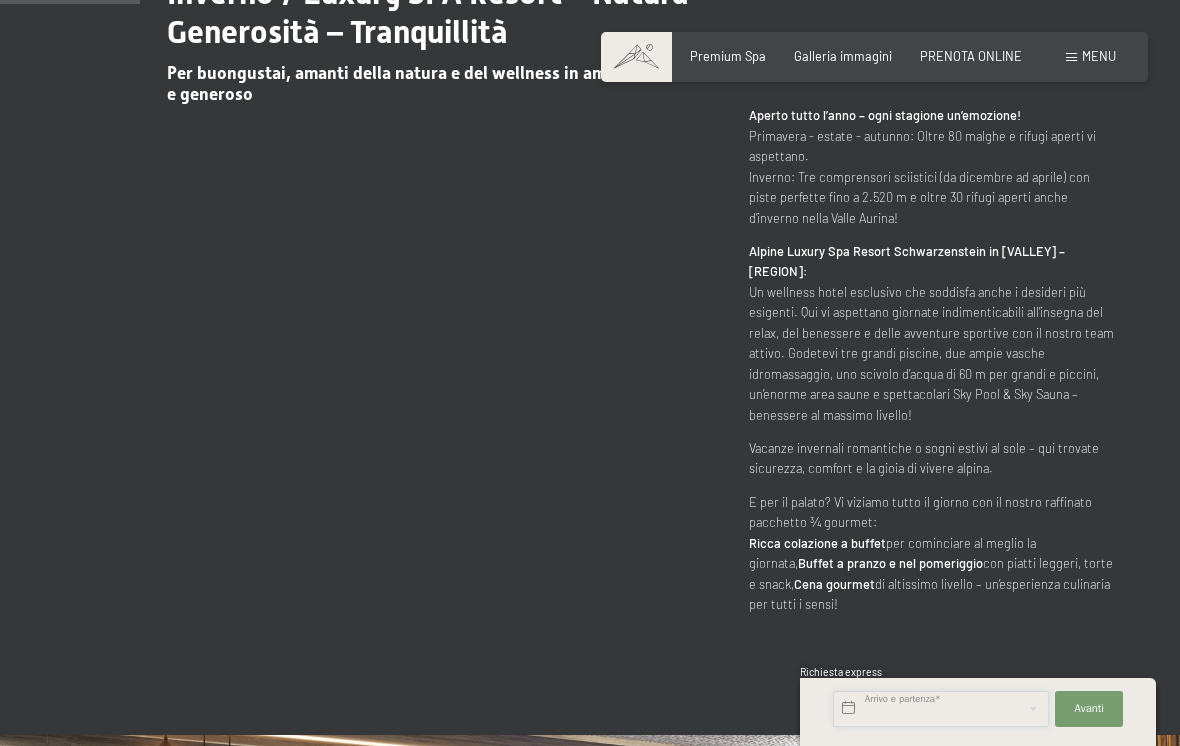 click at bounding box center [941, 709] 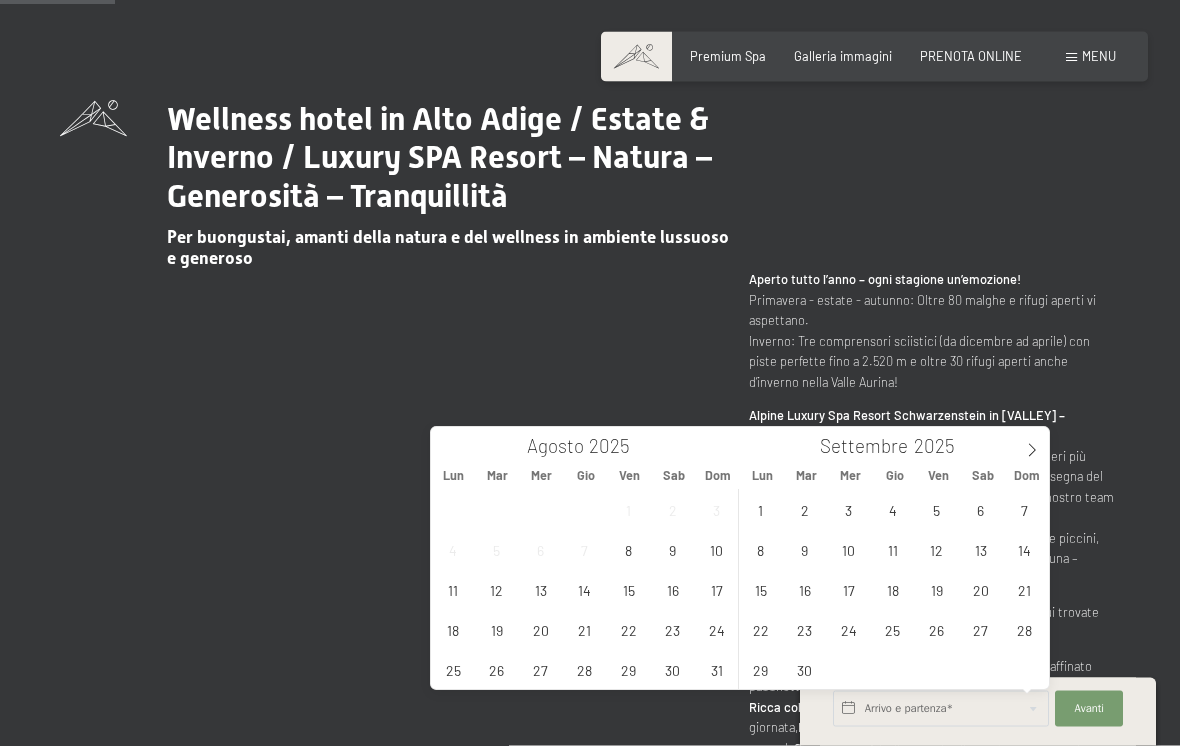 click at bounding box center [1032, 445] 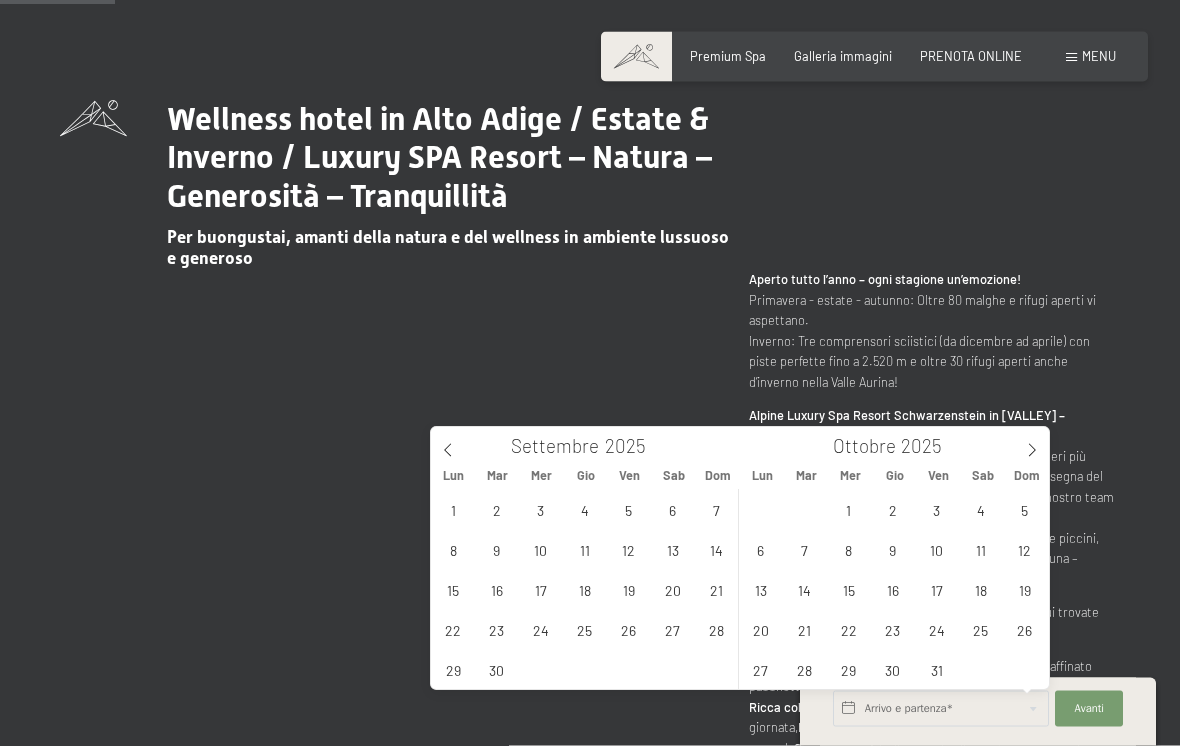 scroll, scrollTop: 767, scrollLeft: 0, axis: vertical 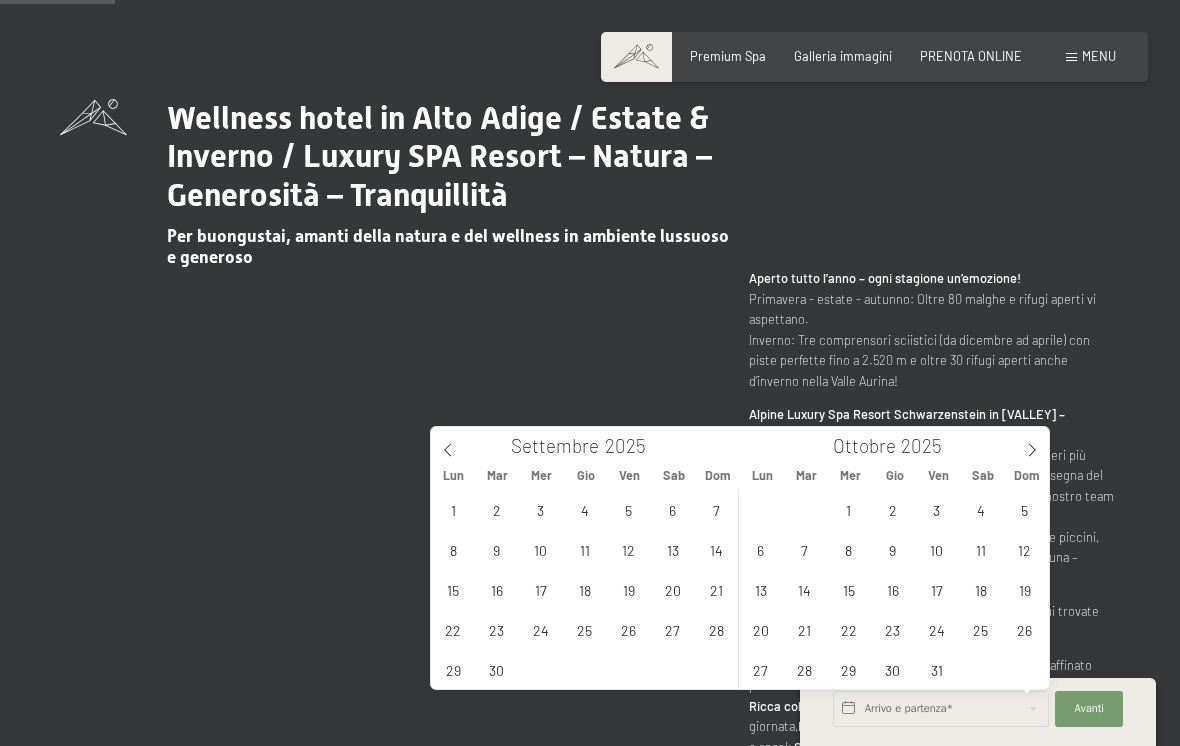 click 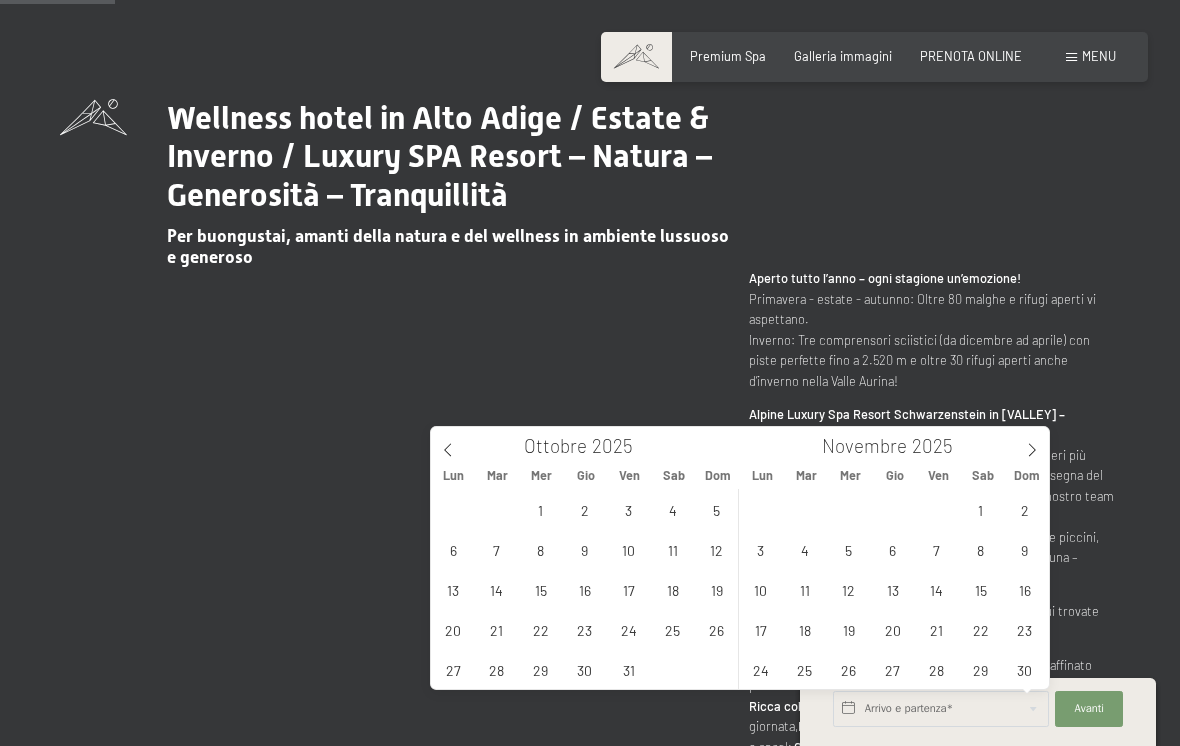 click 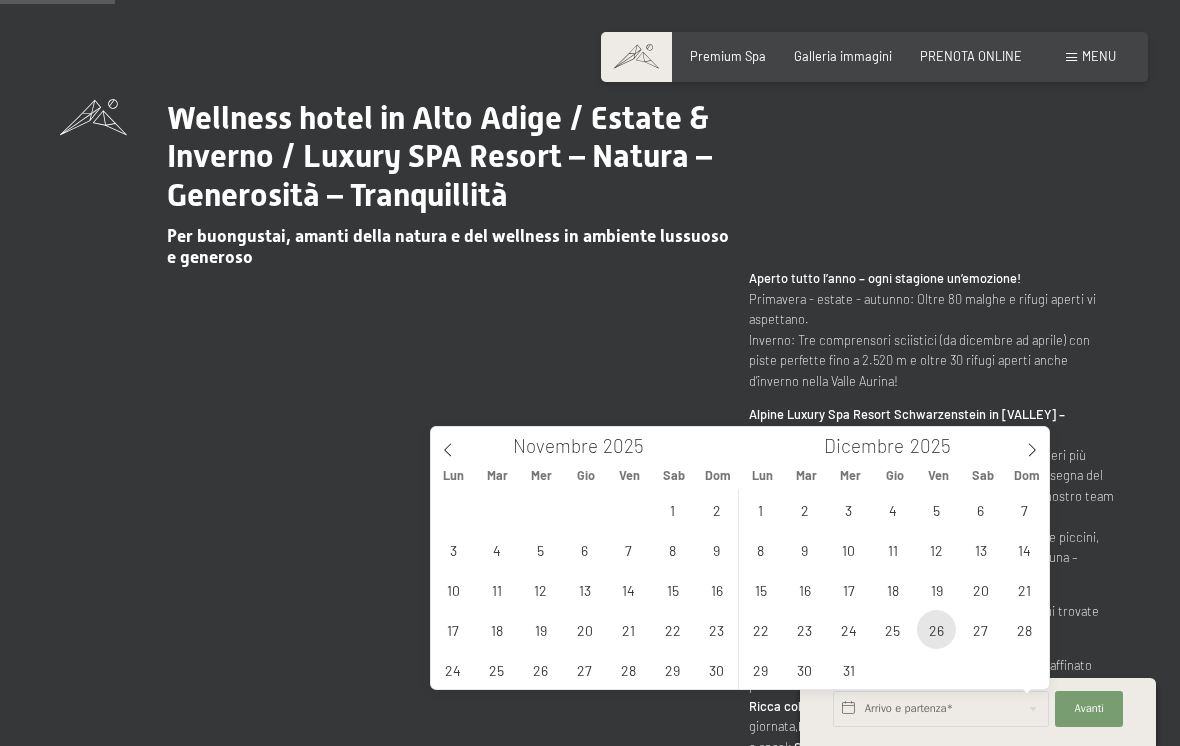 click on "26" at bounding box center (936, 629) 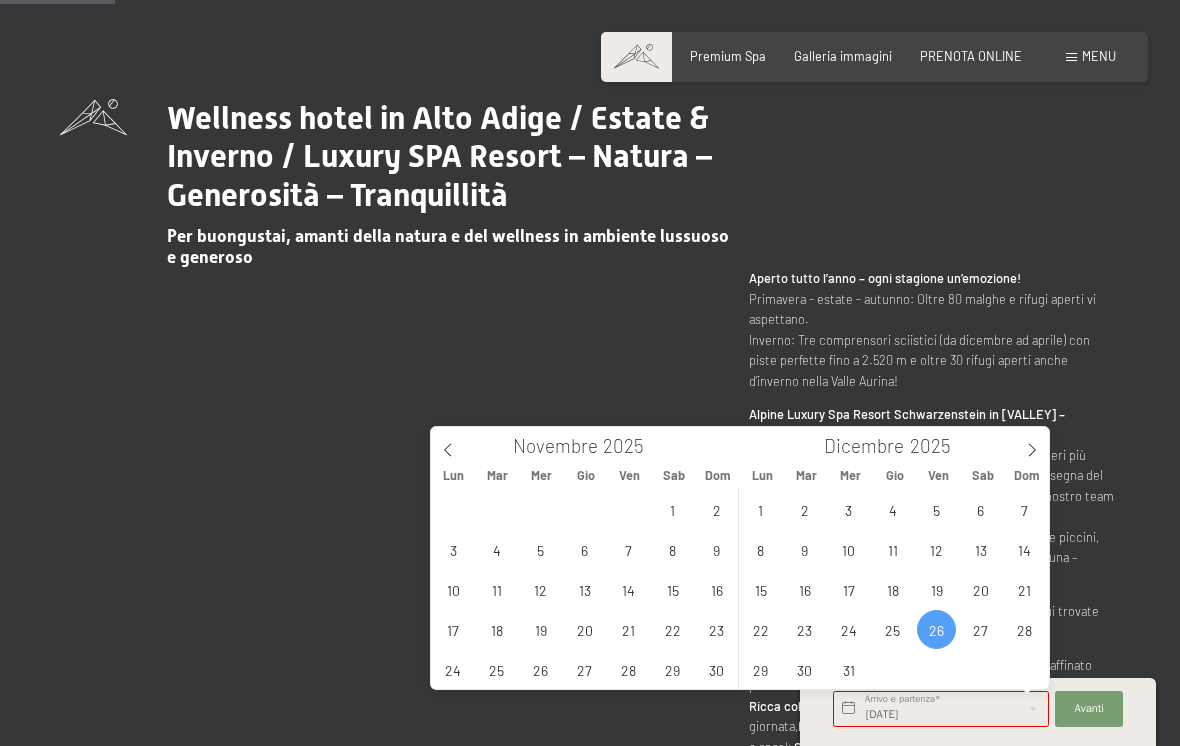 click 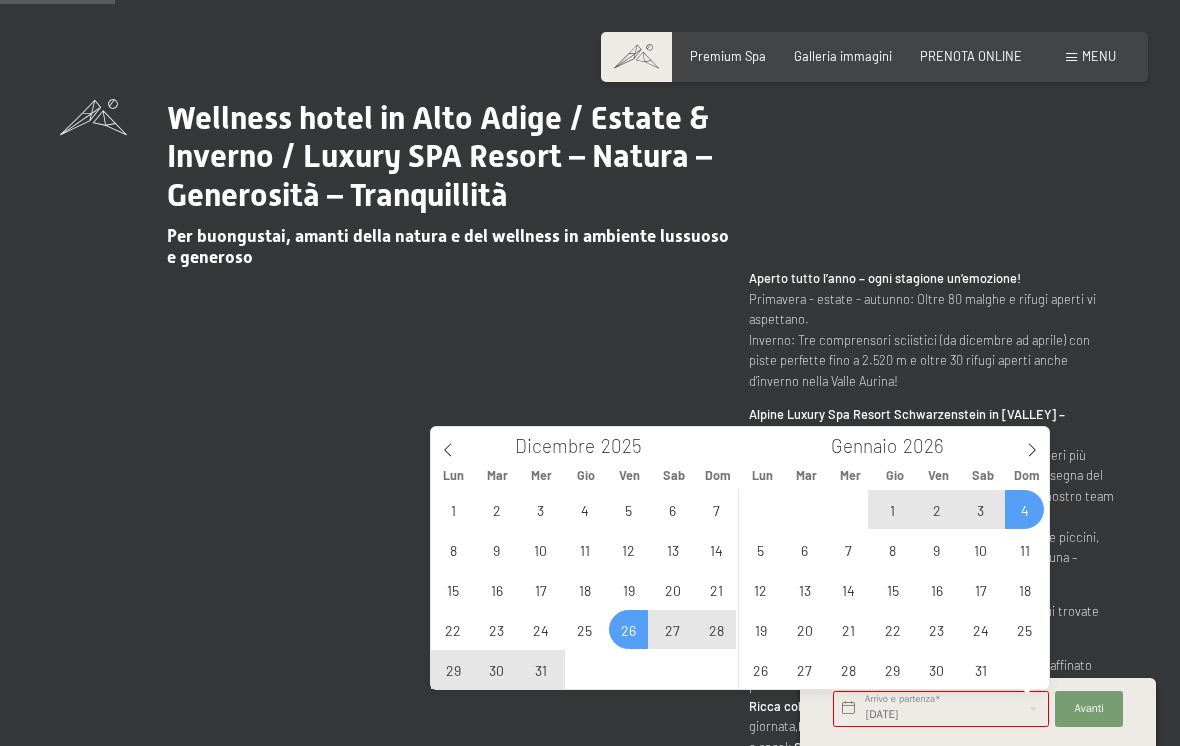 click on "4" at bounding box center [1024, 509] 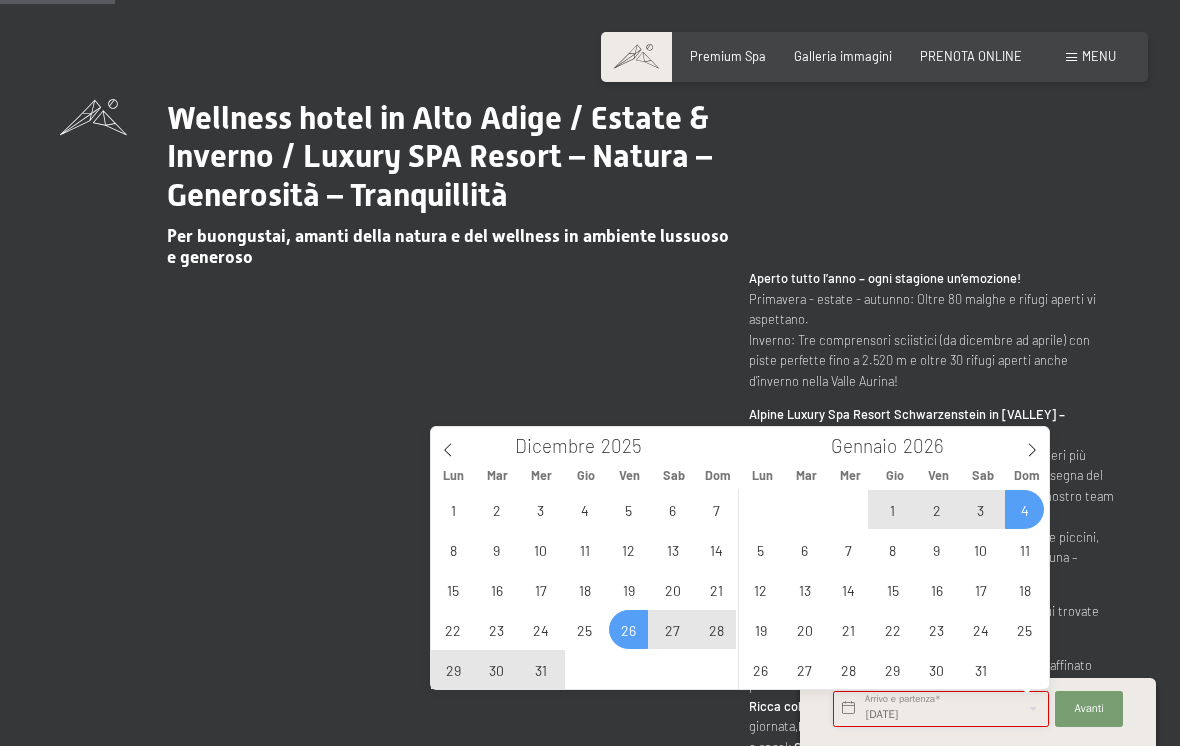 type on "[DATE] - [DATE]" 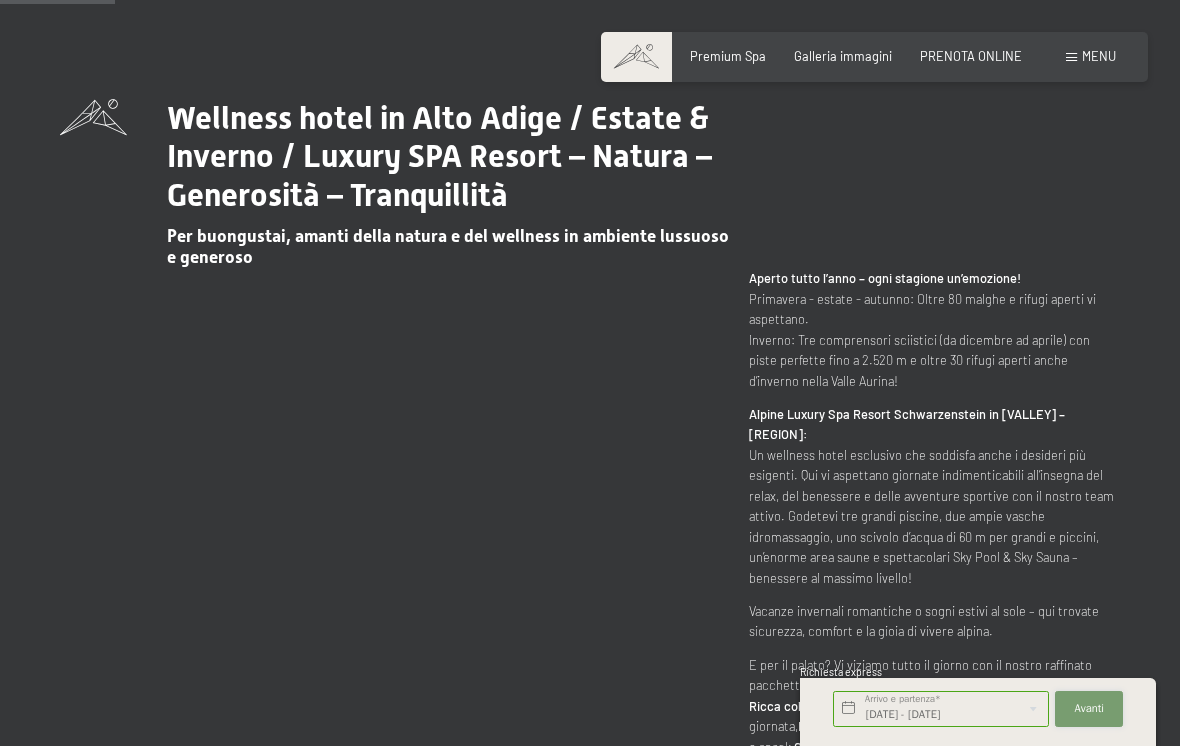 click on "Avanti" at bounding box center [1090, 709] 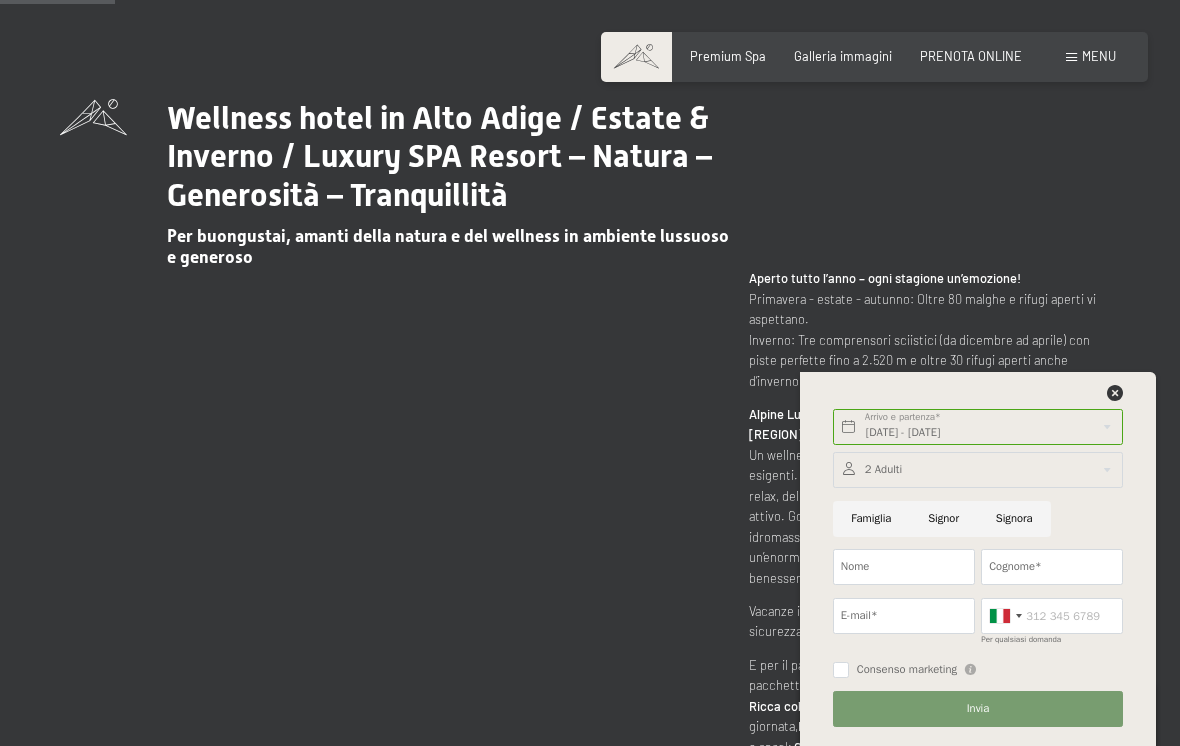 click at bounding box center [978, 470] 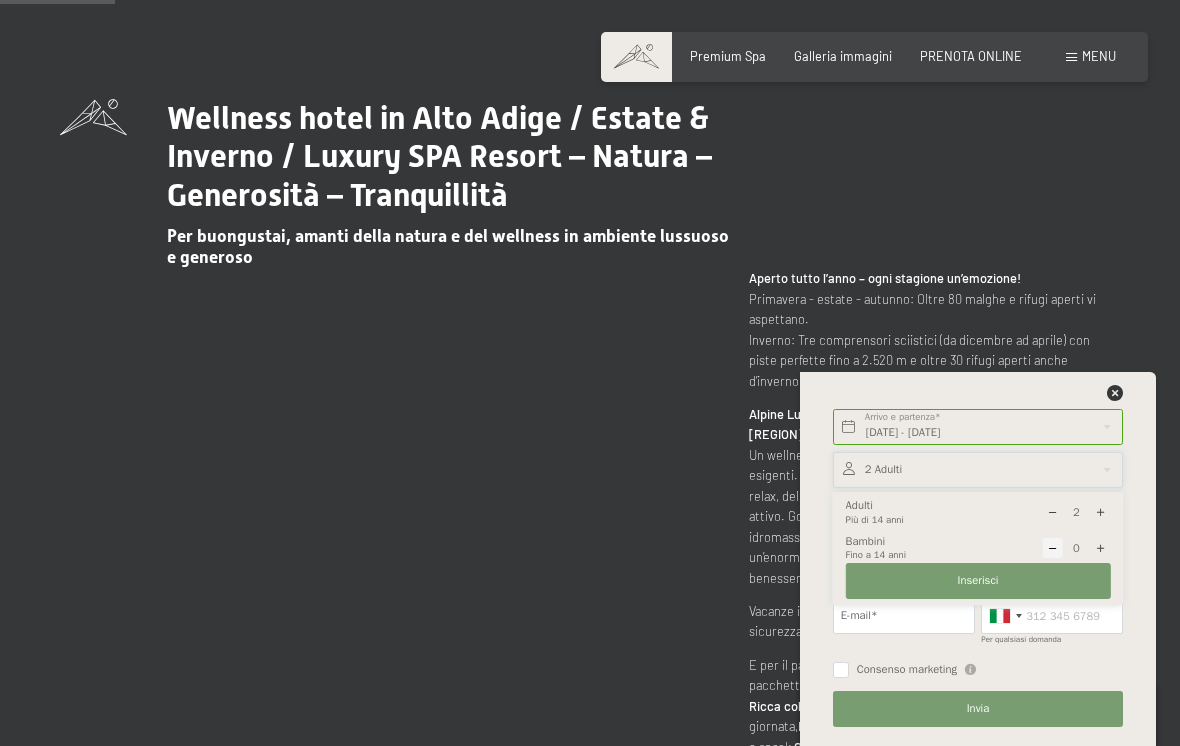 click at bounding box center (1100, 512) 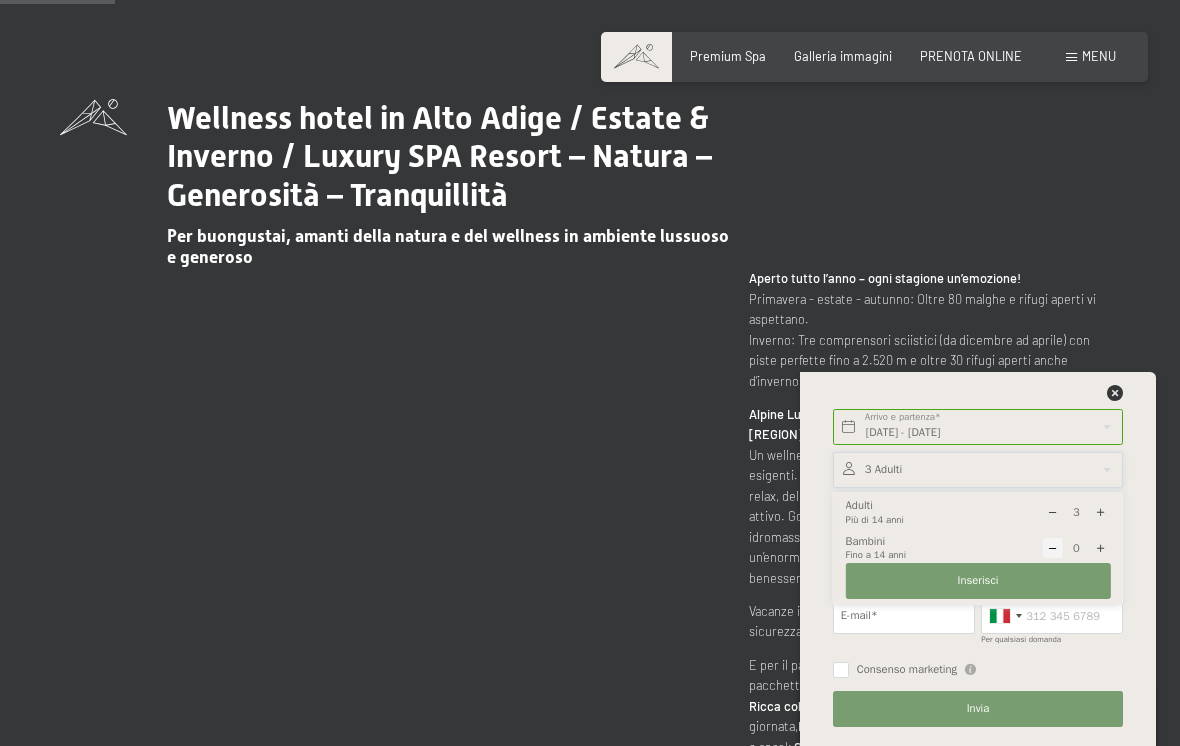 click at bounding box center [1100, 512] 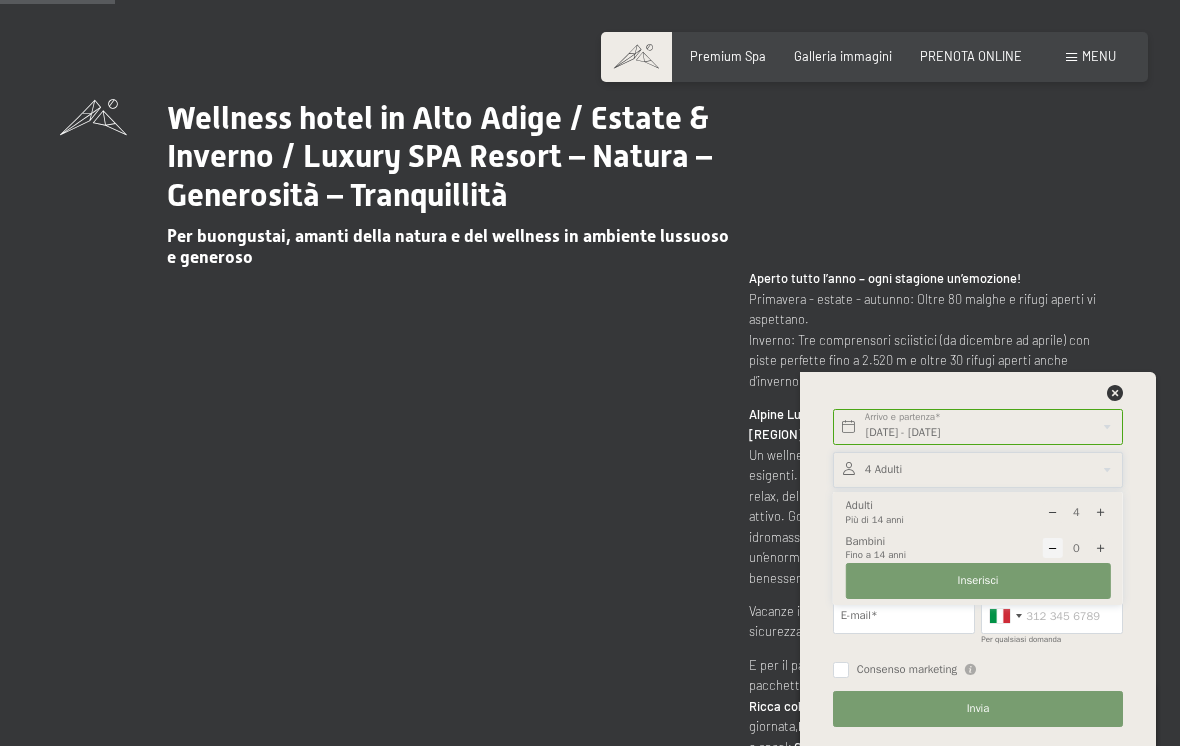 click on "Alpine Luxury Spa Resort Schwarzenstein in [VALLEY] – [REGION]: Un wellness hotel esclusivo che soddisfa anche i desideri più esigenti. Qui vi aspettano giornate indimenticabili all’insegna del relax, del benessere e delle avventure sportive con il nostro team attivo. Godetevi tre grandi piscine, due ampie vasche idromassaggio, uno scivolo d’acqua di 60 m per grandi e piccini, un’enorme area saune e spettacolari Sky Pool & Sky Sauna – benessere al massimo livello! Cena gourmet" at bounding box center [590, 438] 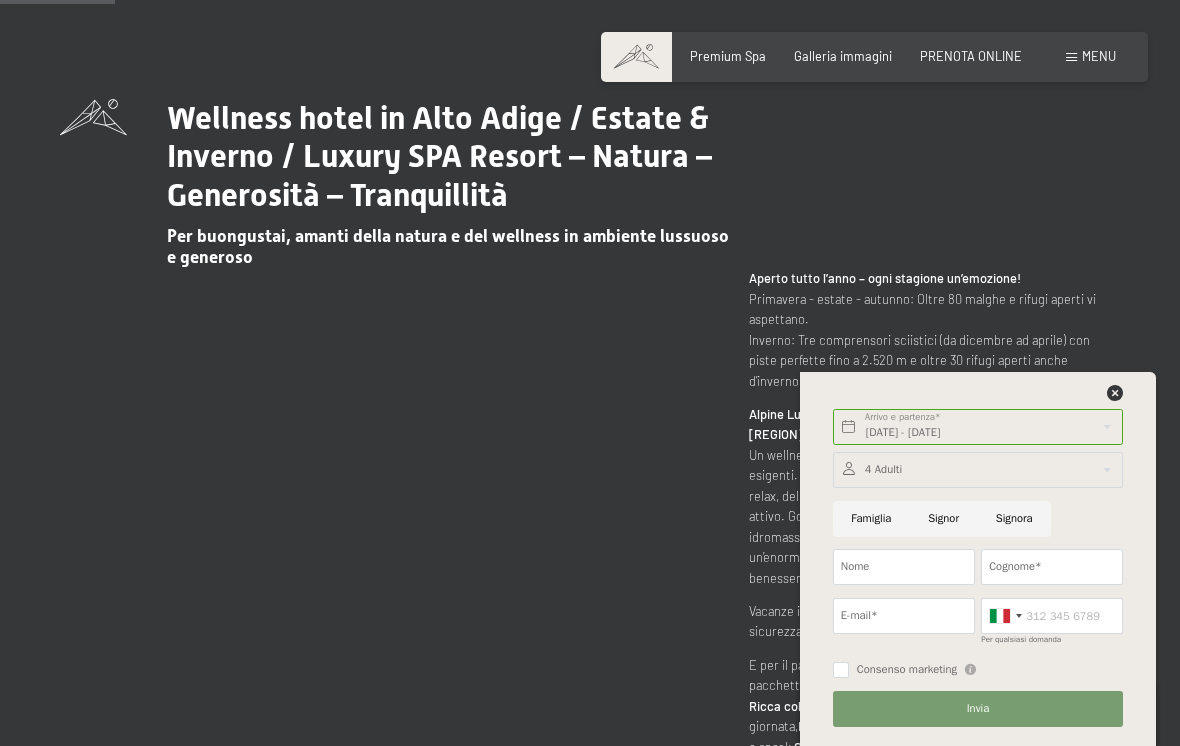 click on "Signor" at bounding box center (944, 519) 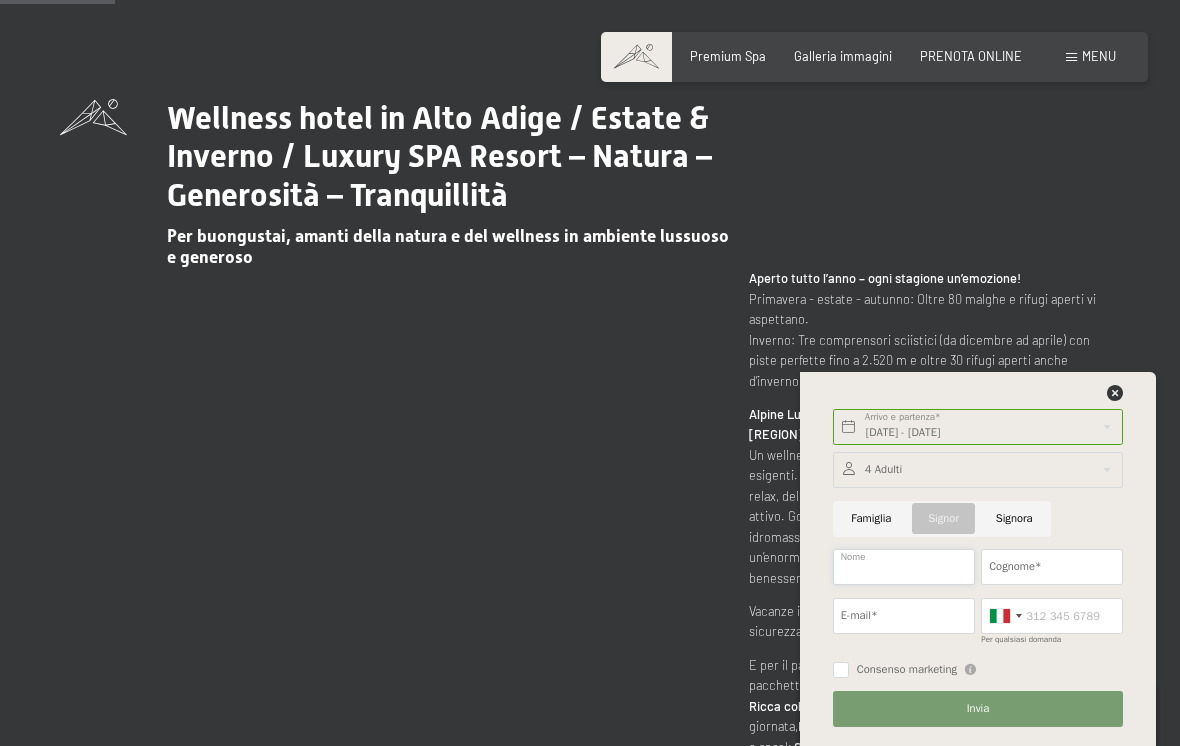 click on "Nome" at bounding box center (904, 567) 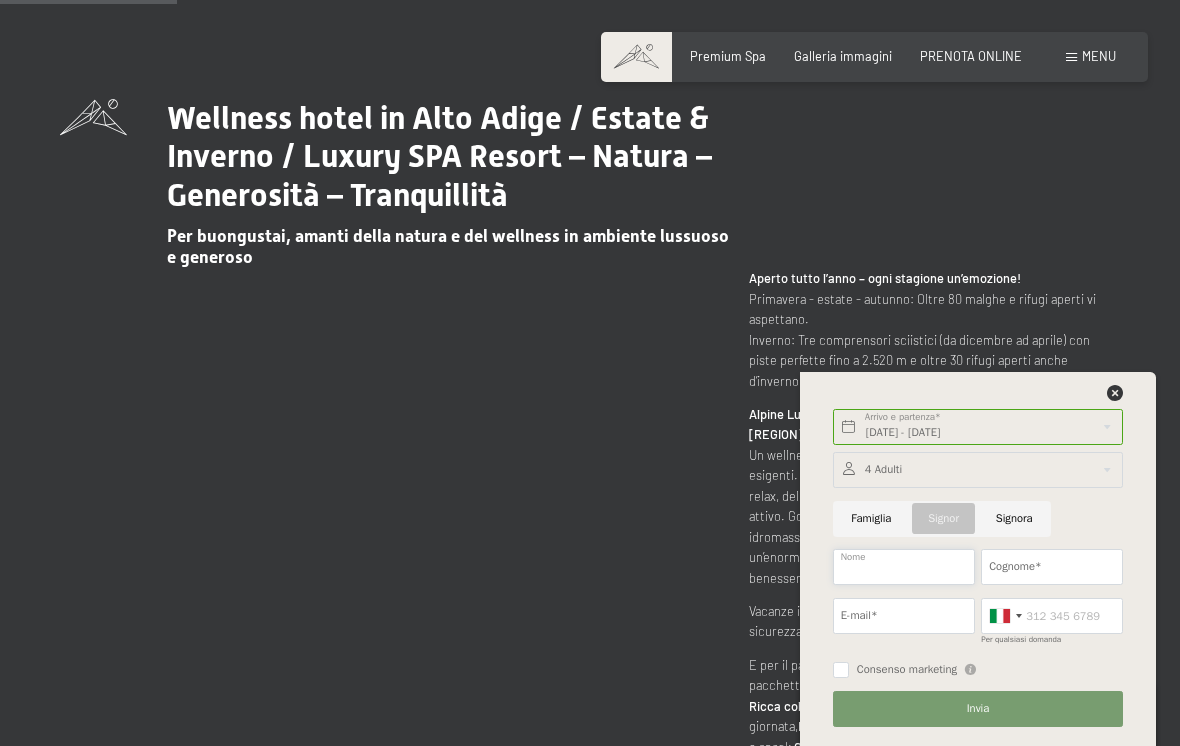scroll, scrollTop: 766, scrollLeft: 0, axis: vertical 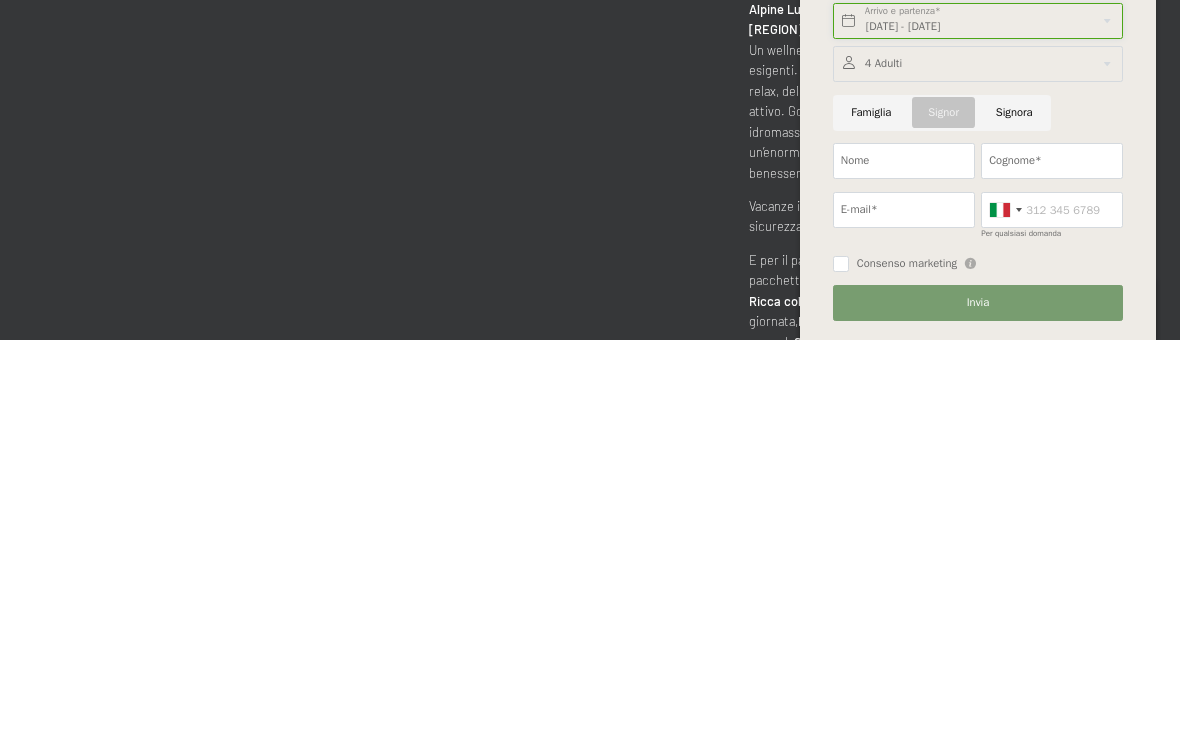 click on "Prenotazione           Richiesta                                     Premium Spa           Galleria immagini           PRENOTA ONLINE           Menu                                                                    DE         IT         EN                Buoni             Immagini               Richiesta           Prenotazione                    DE         IT         EN                       Schwarzenstein           Novità allo Schwarzenstein         I padroni di casa         Premium spa         Cucina gourmet         Attività         Programma settimanale         Immagini             Family         GoGreen         Belvita         Immagini                     Alloggi & prezzi           Servizi inclusi         Camere & prezzi         Lista             Offerte         Lista             Prezzi per famiglie         Prezzi trattmenti         Premi ospiti fedeli         Richiesta         Prenotazione         Condizioni generali" at bounding box center (590, 3523) 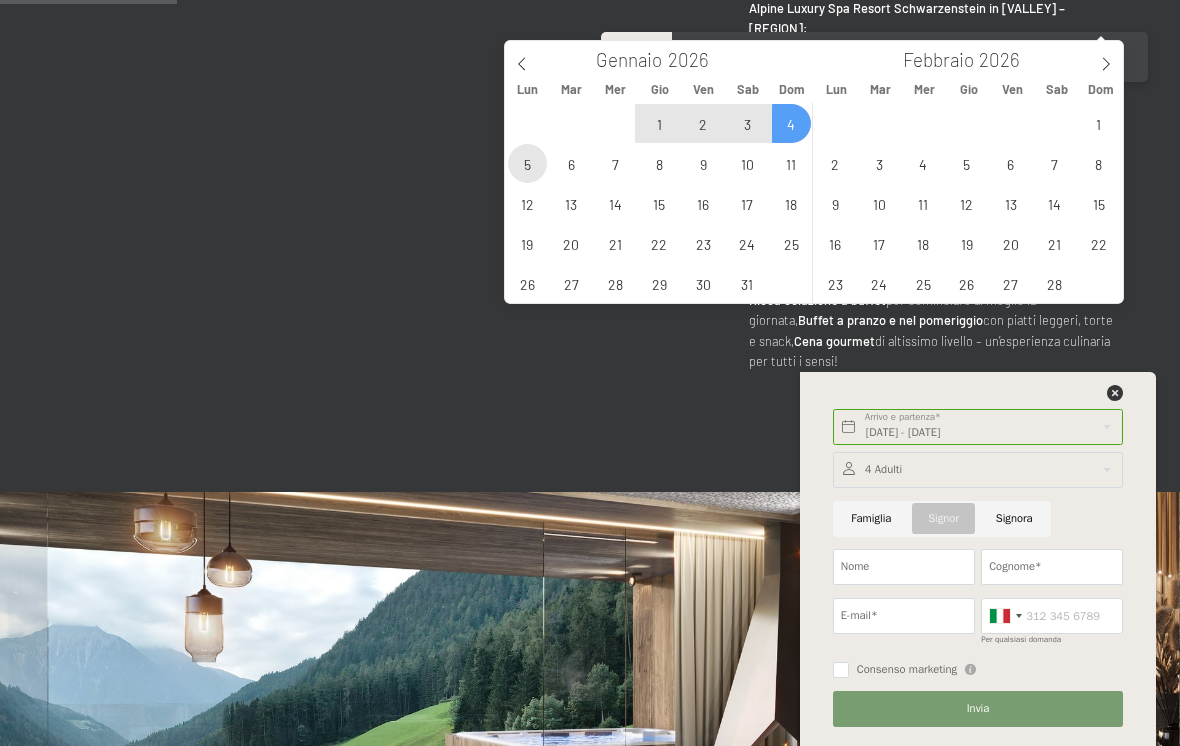 click on "5" at bounding box center (527, 163) 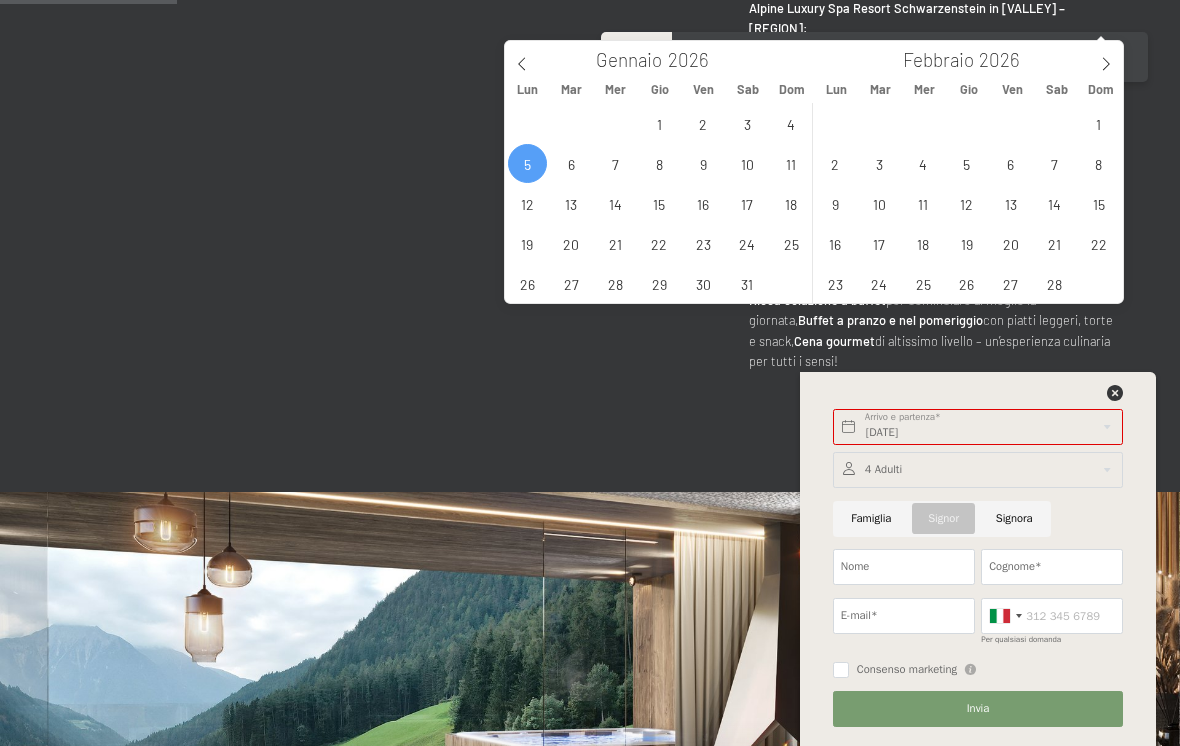 click 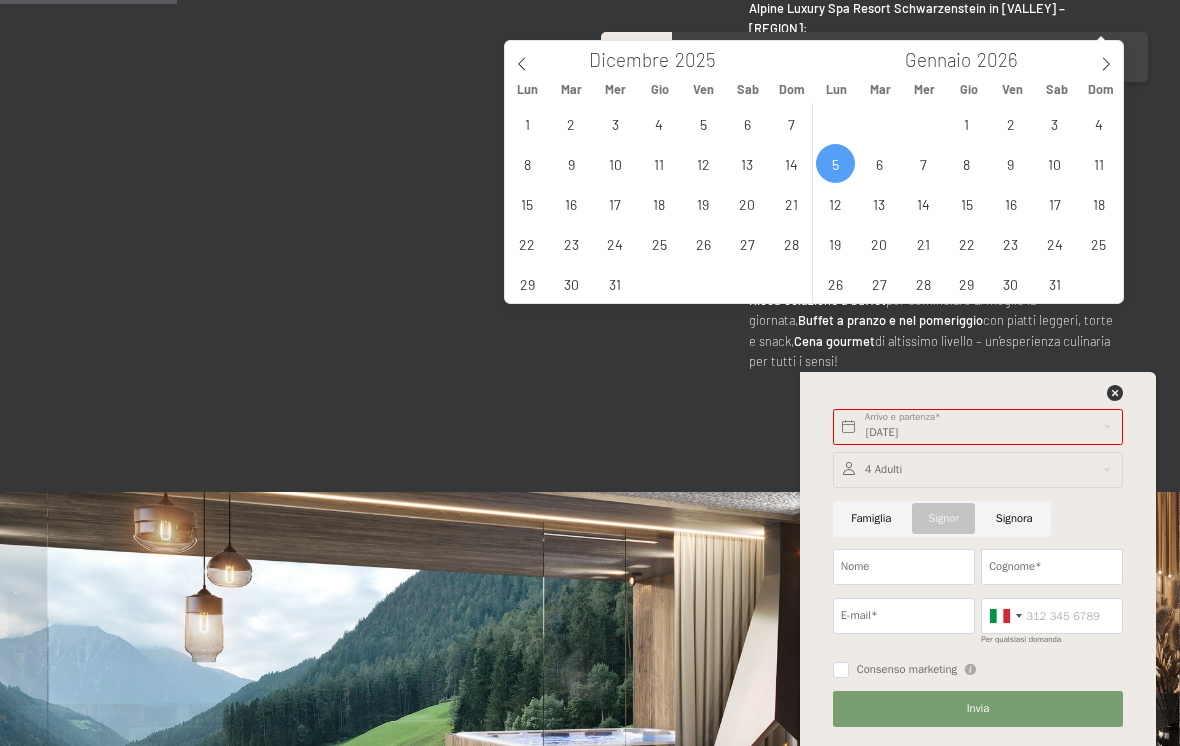 type 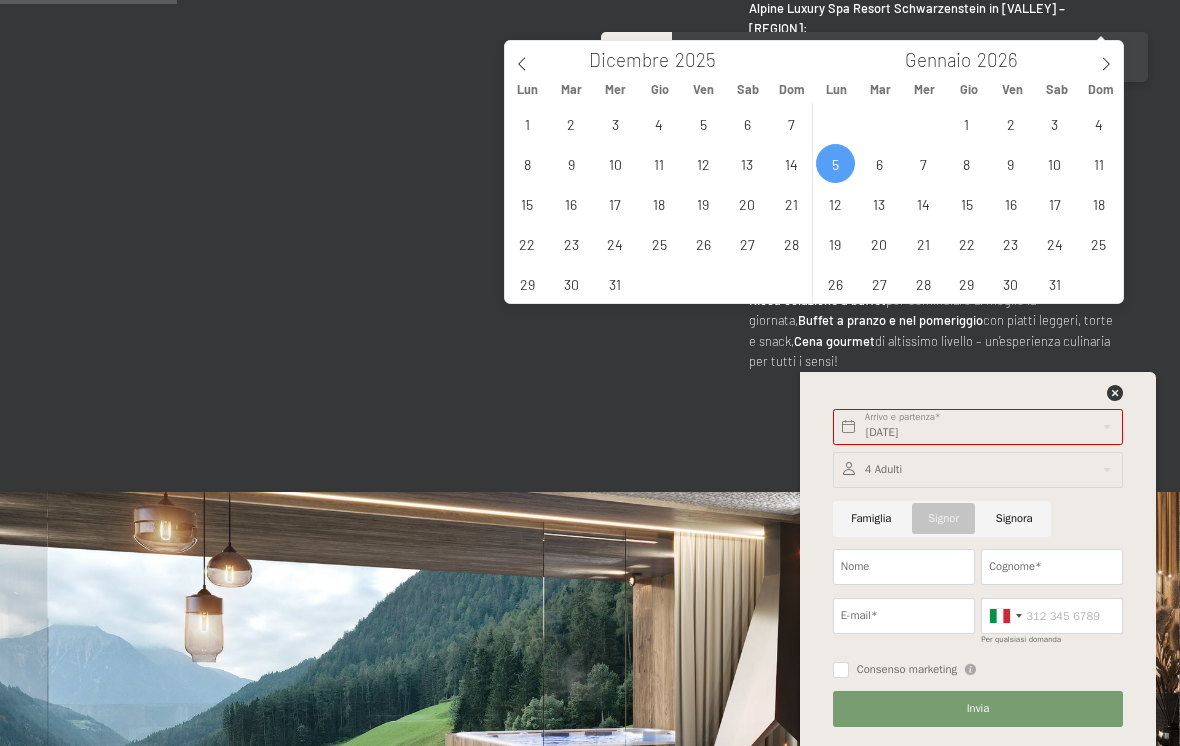 type on "2025" 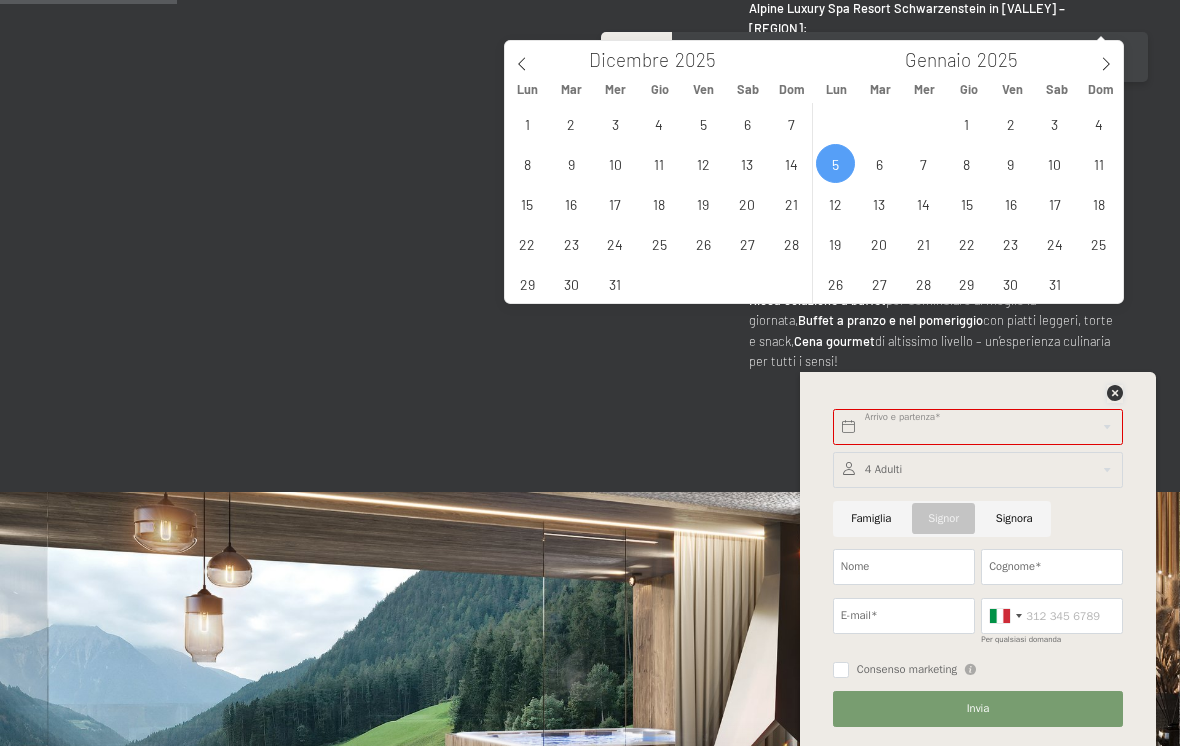 click at bounding box center [1115, 393] 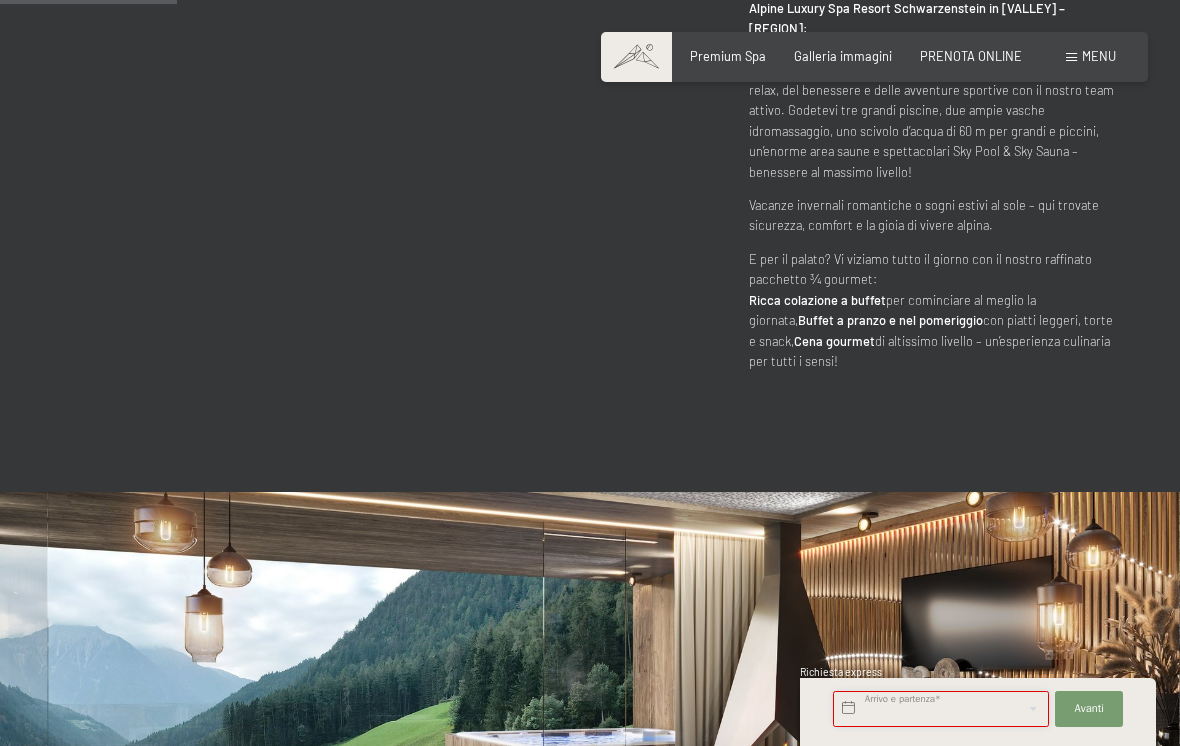 click at bounding box center (941, 709) 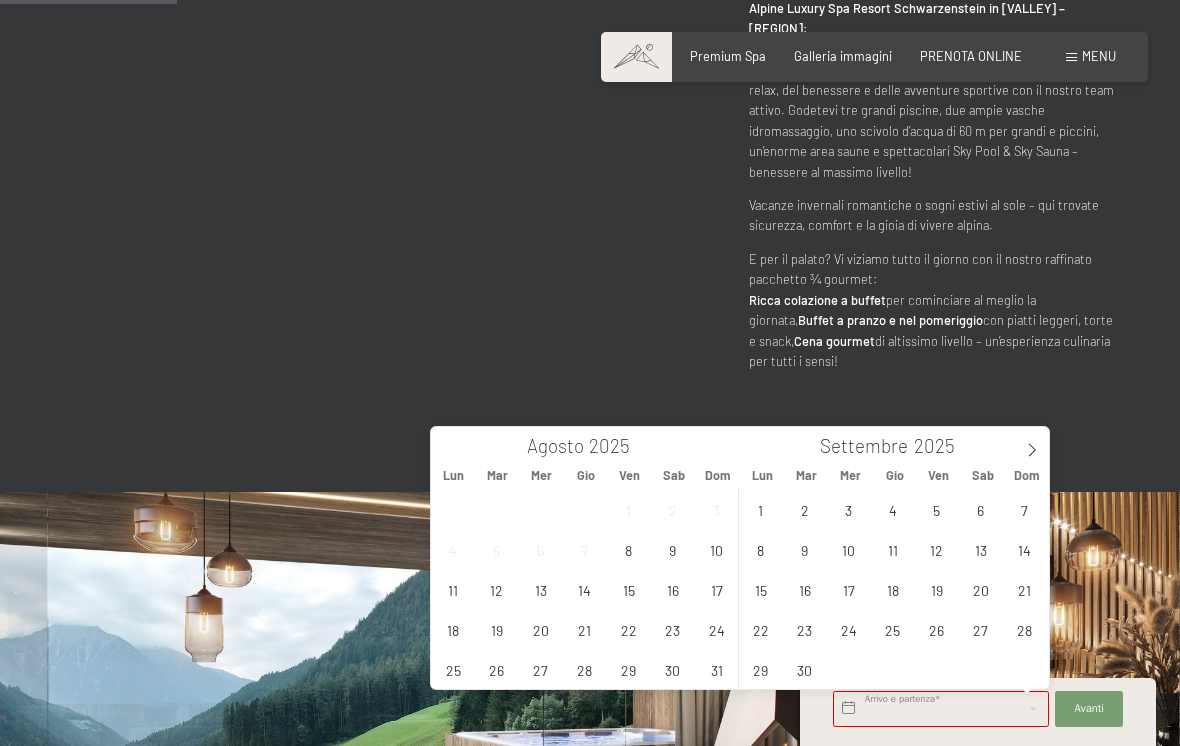 click 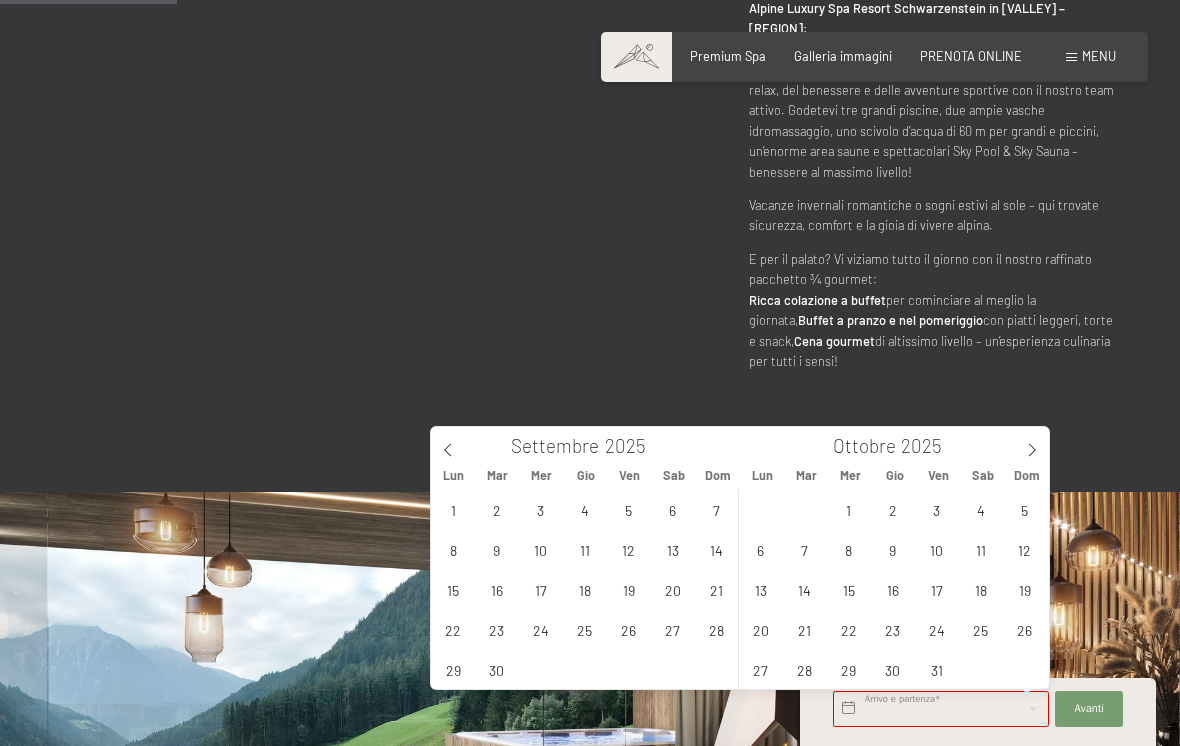 click 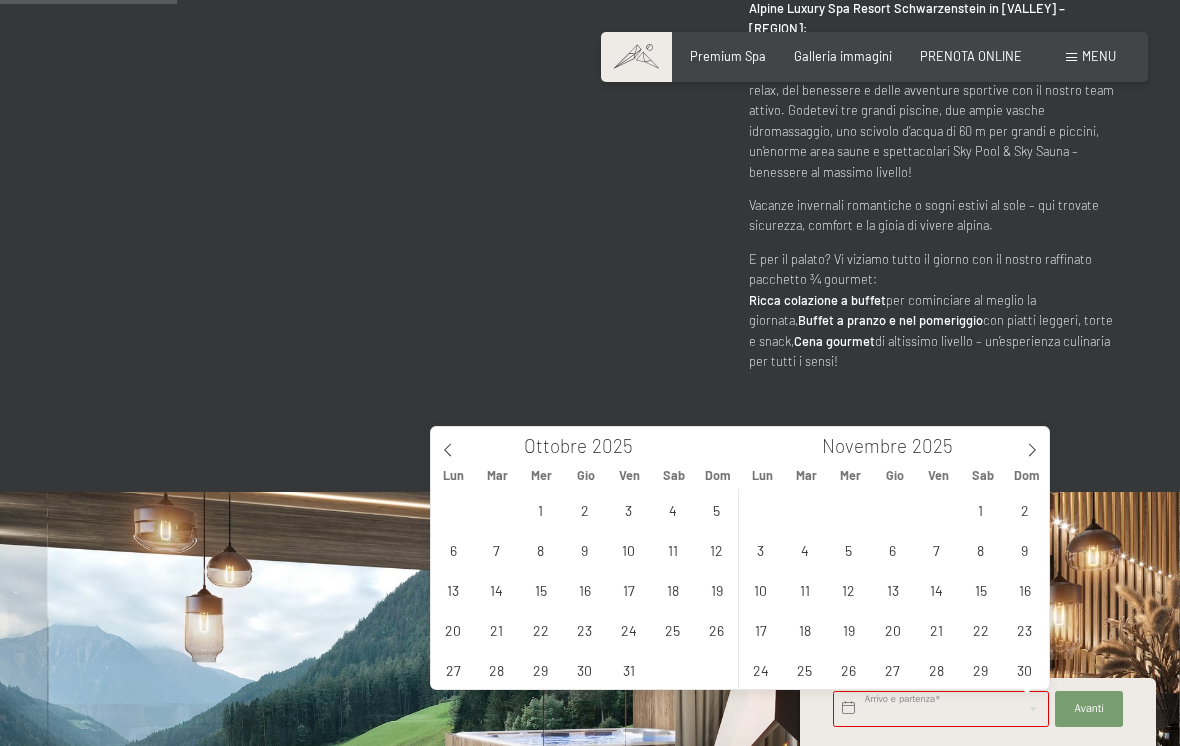 click at bounding box center (1032, 444) 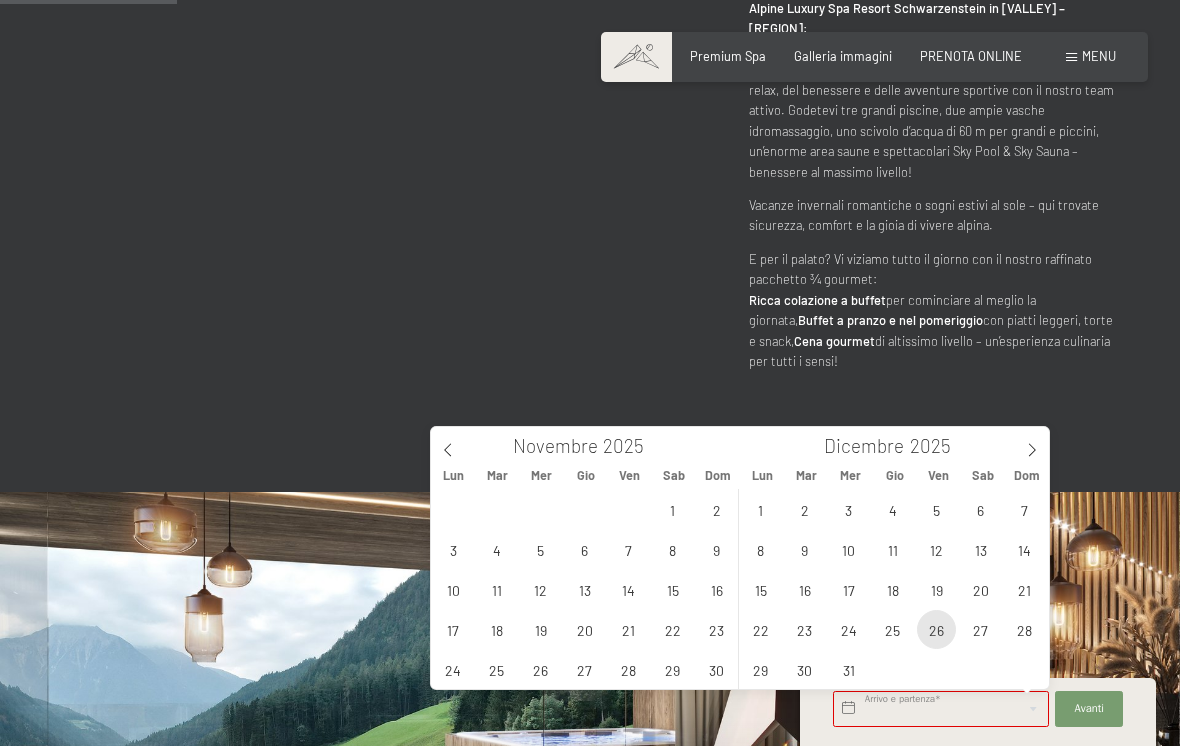 click on "26" at bounding box center (936, 629) 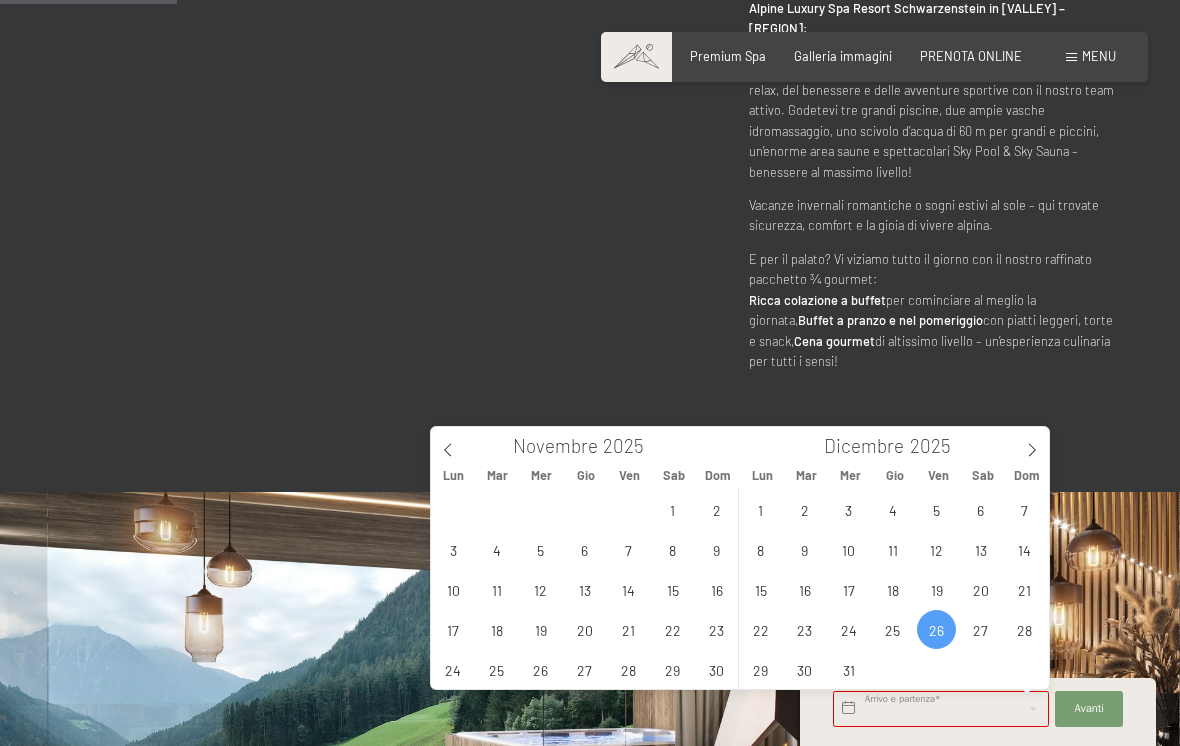 type on "[DATE]" 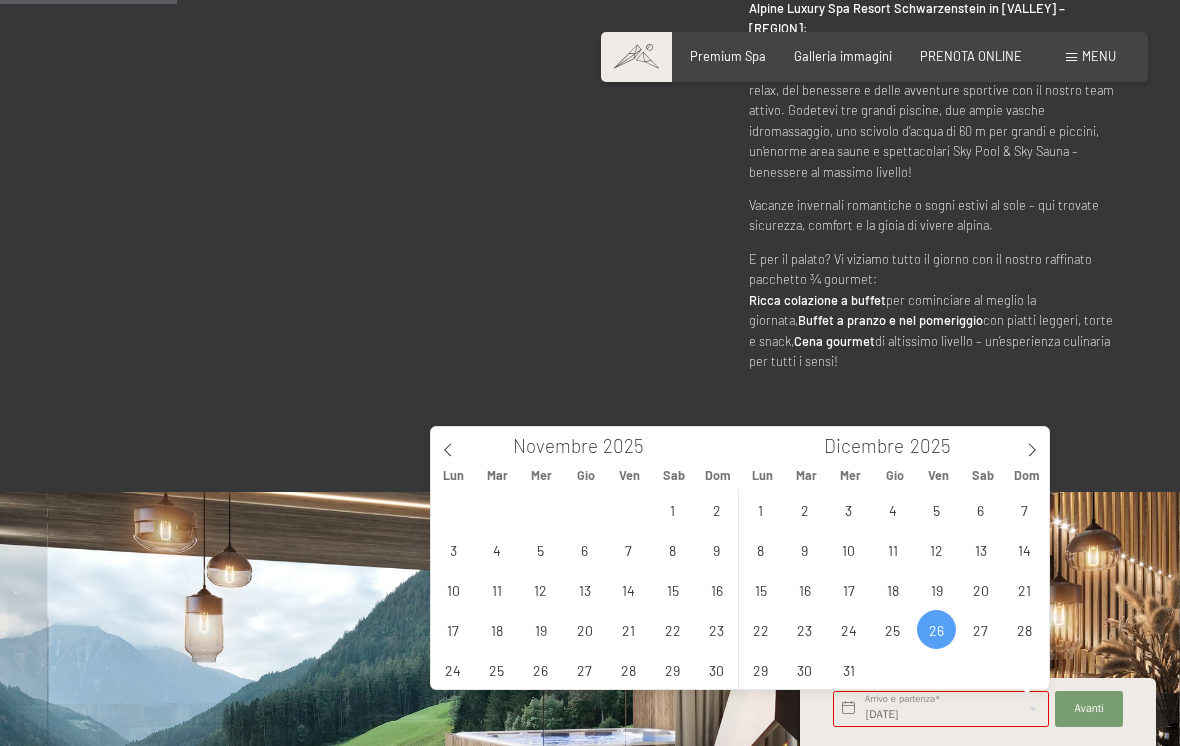 click 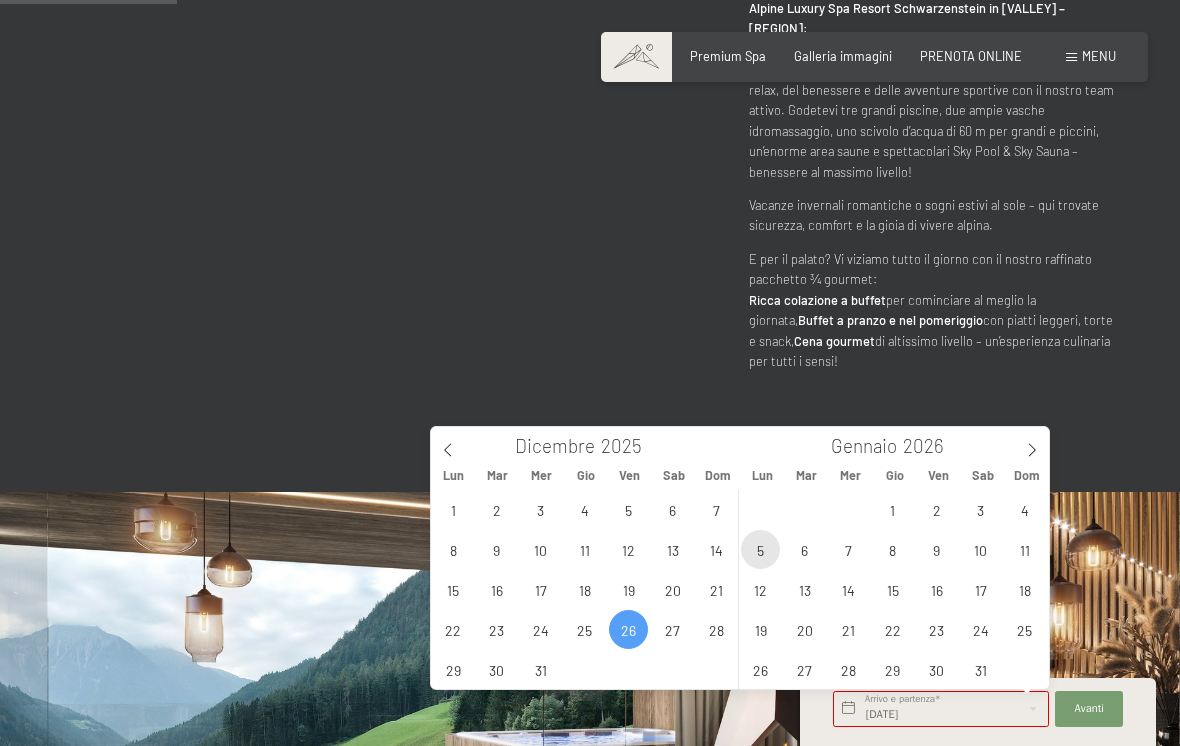 click on "5" at bounding box center (760, 549) 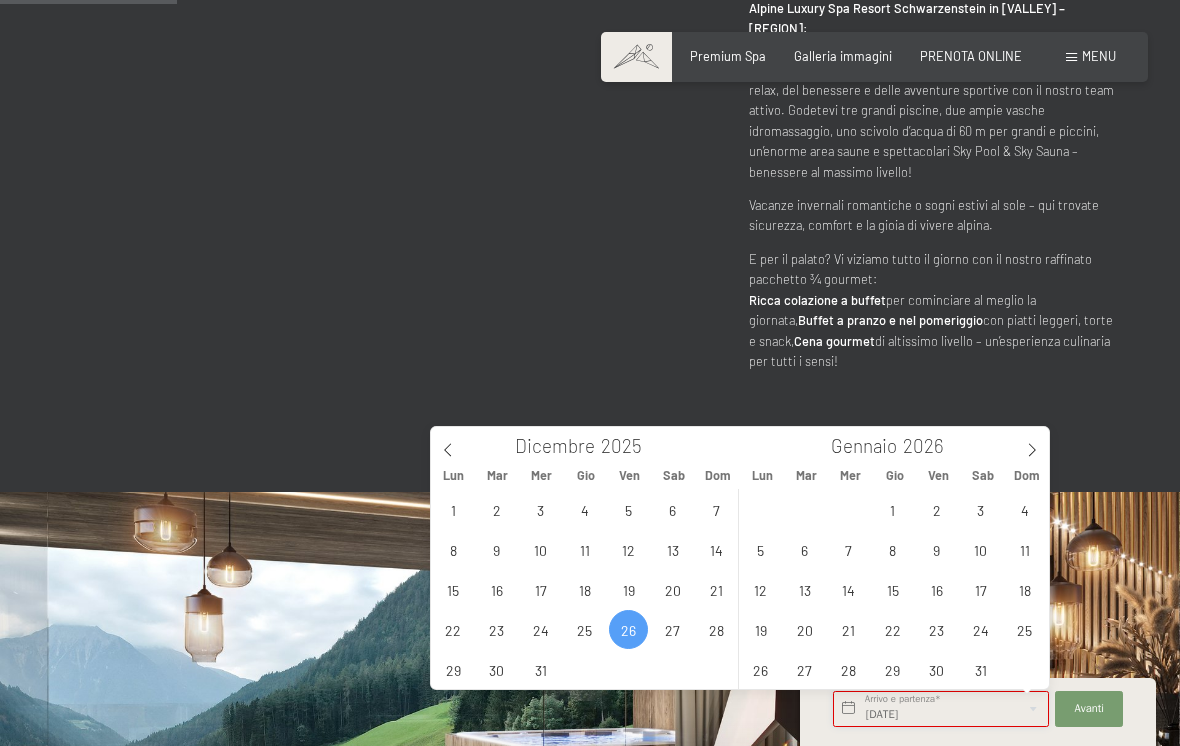 type on "[DATE] - [DATE]" 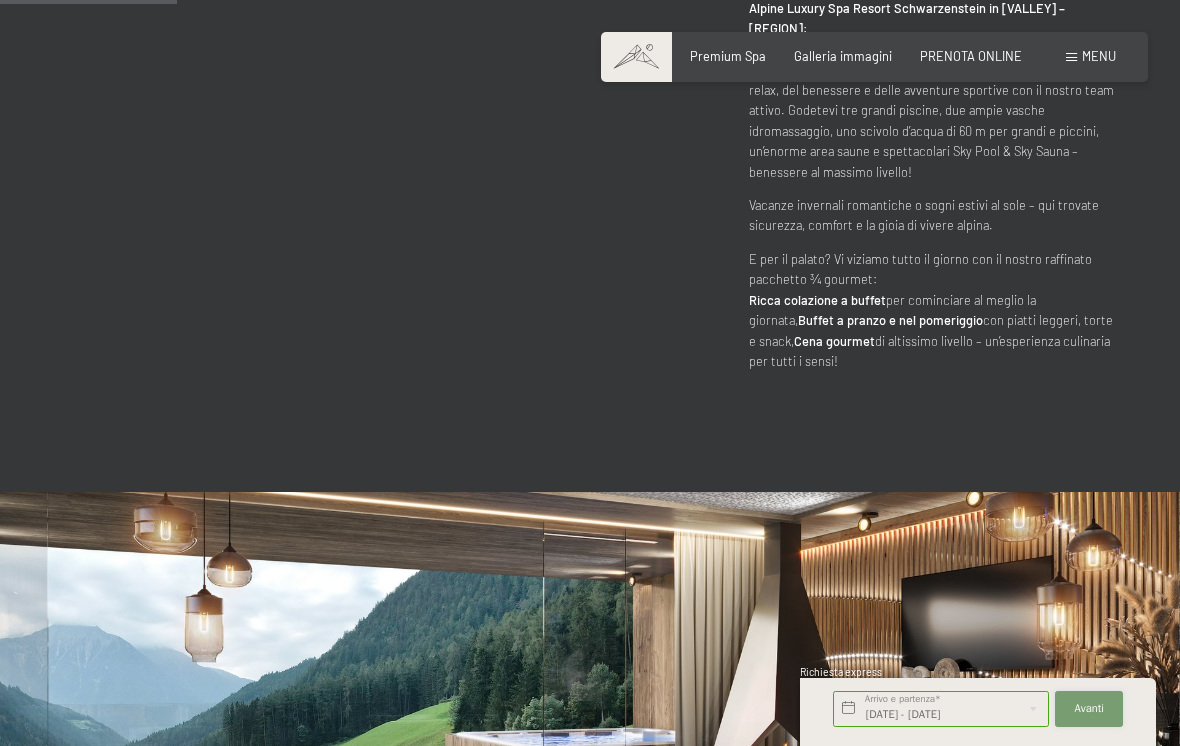 click on "Avanti" at bounding box center [1090, 709] 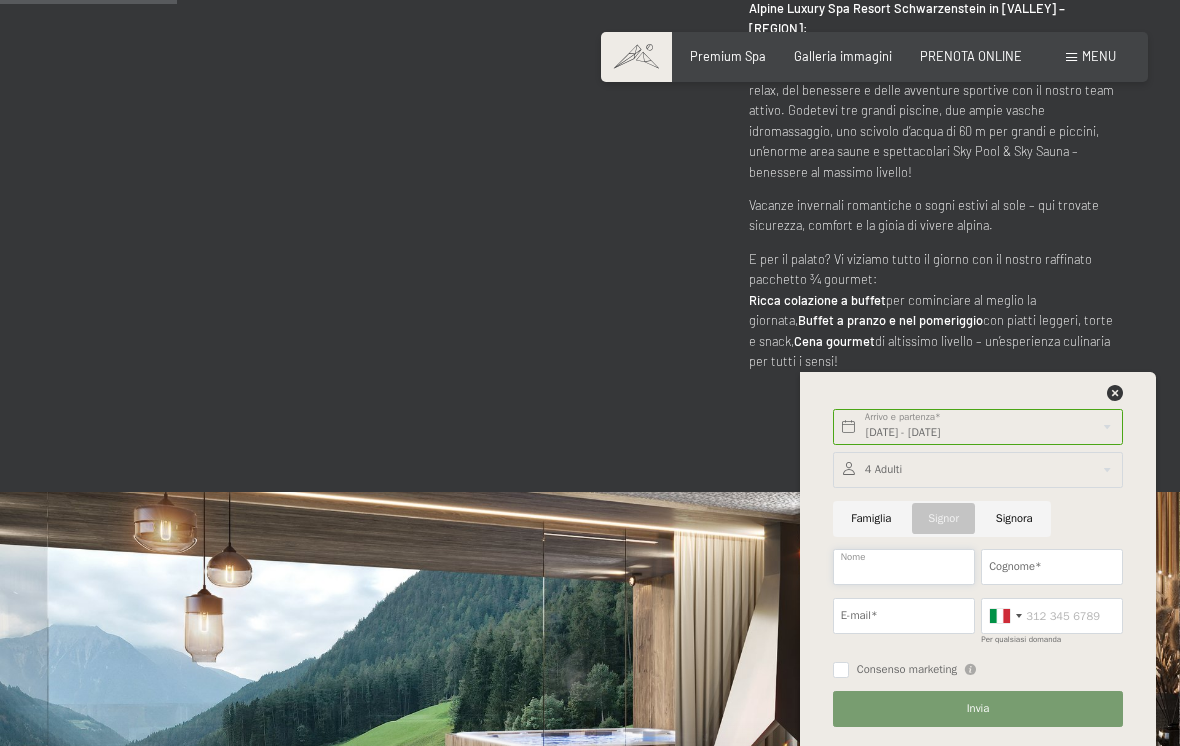 click on "Nome" at bounding box center [904, 567] 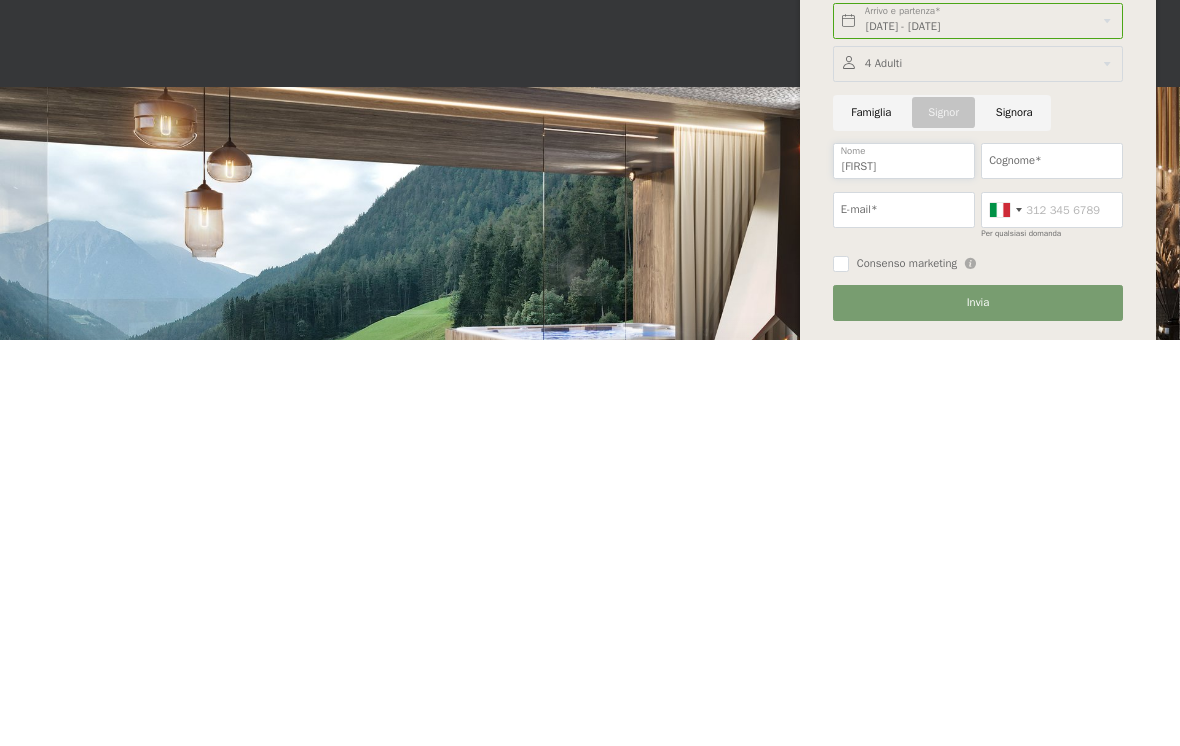 type on "[FIRST]" 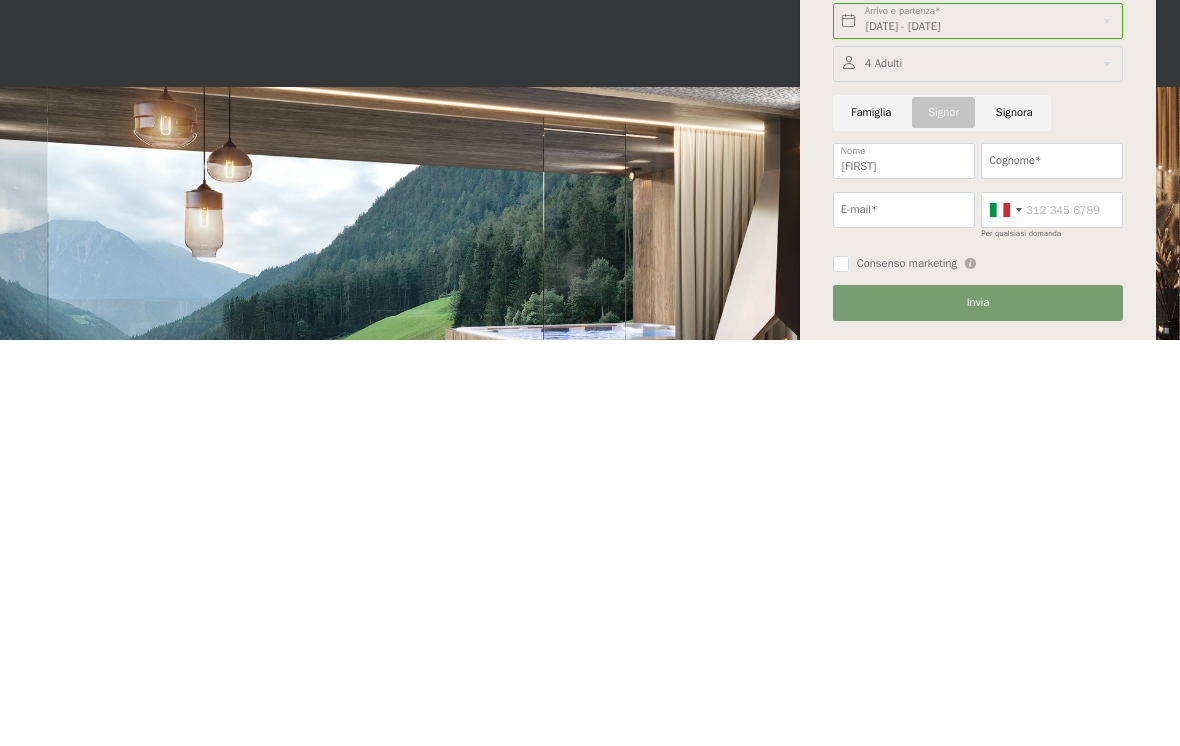 click on "Cognome*" at bounding box center [1052, 567] 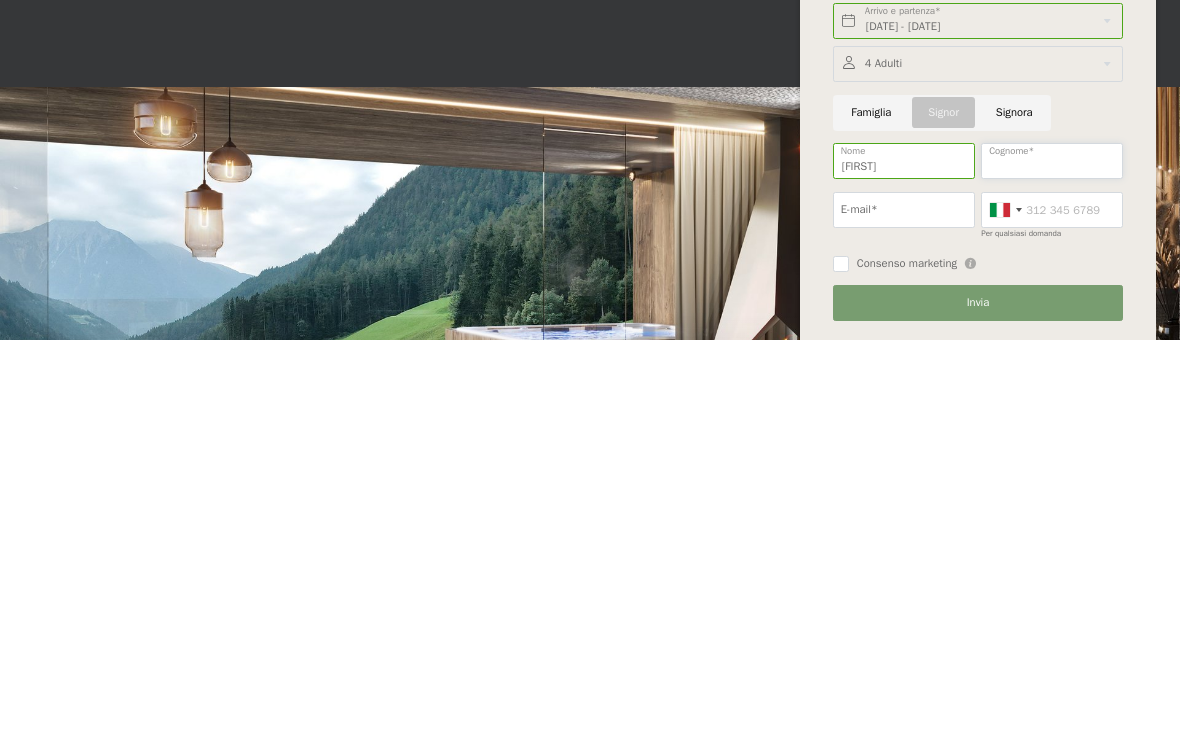 type on "b" 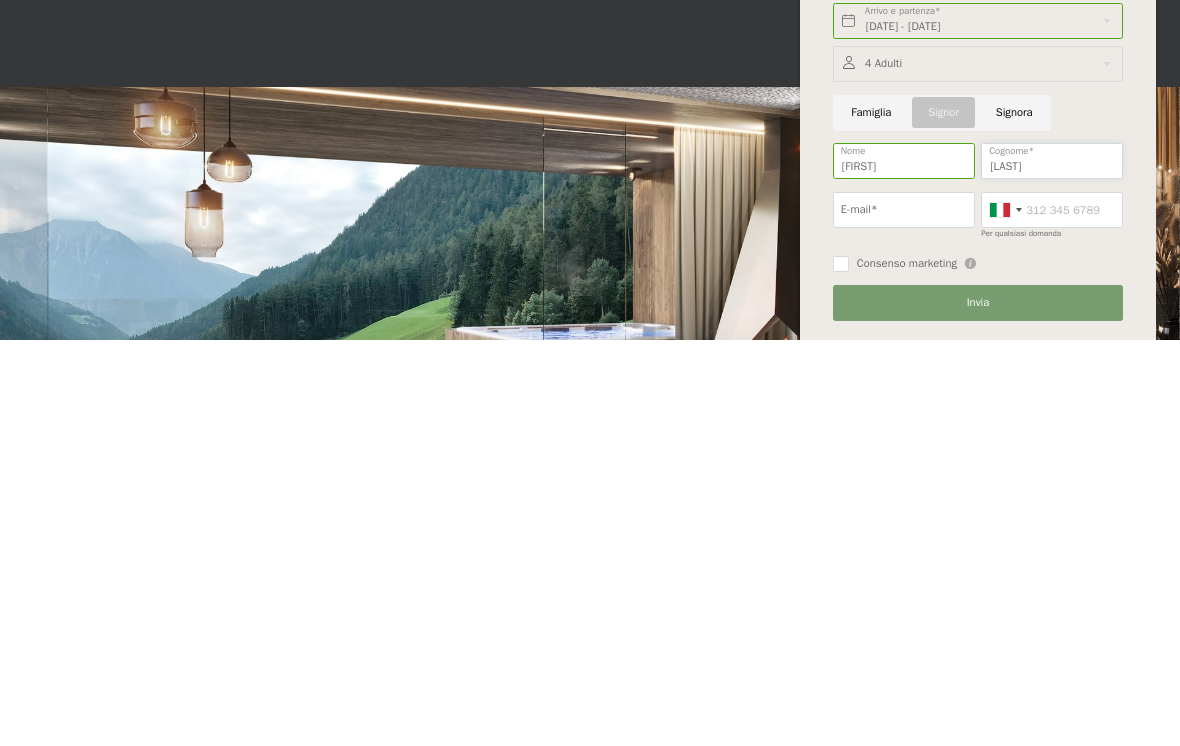 type on "[LAST]" 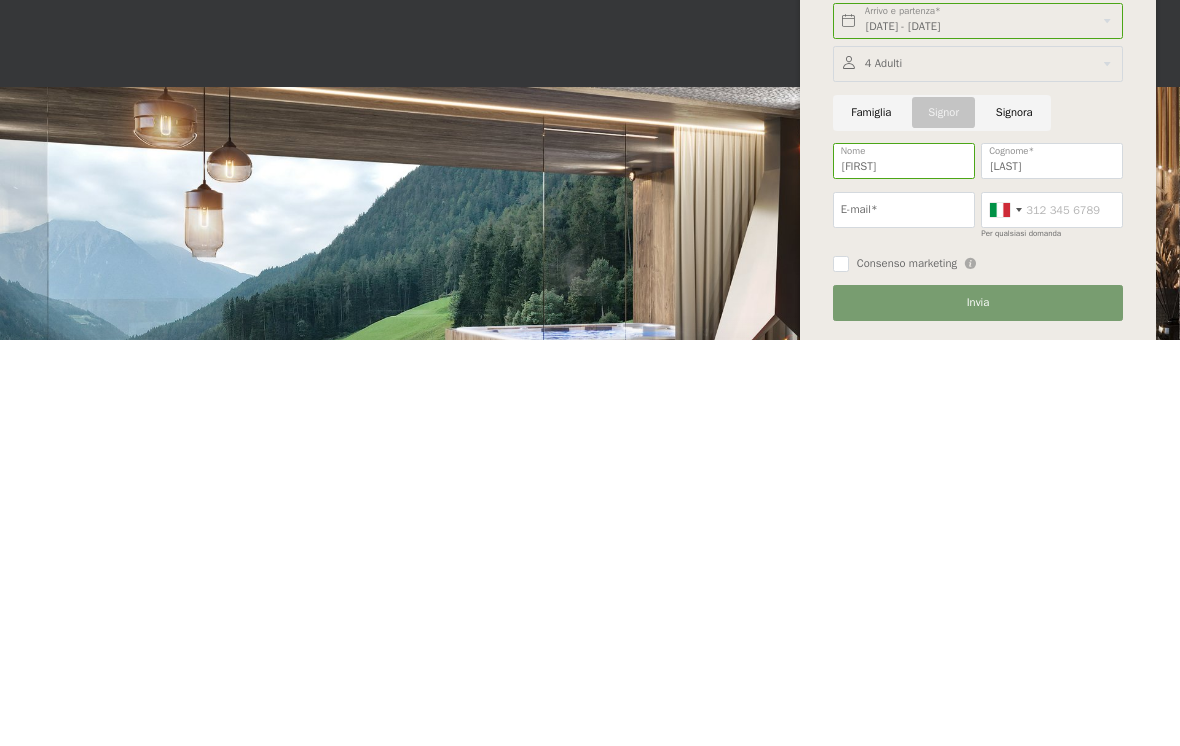 click on "E-mail*" at bounding box center [904, 616] 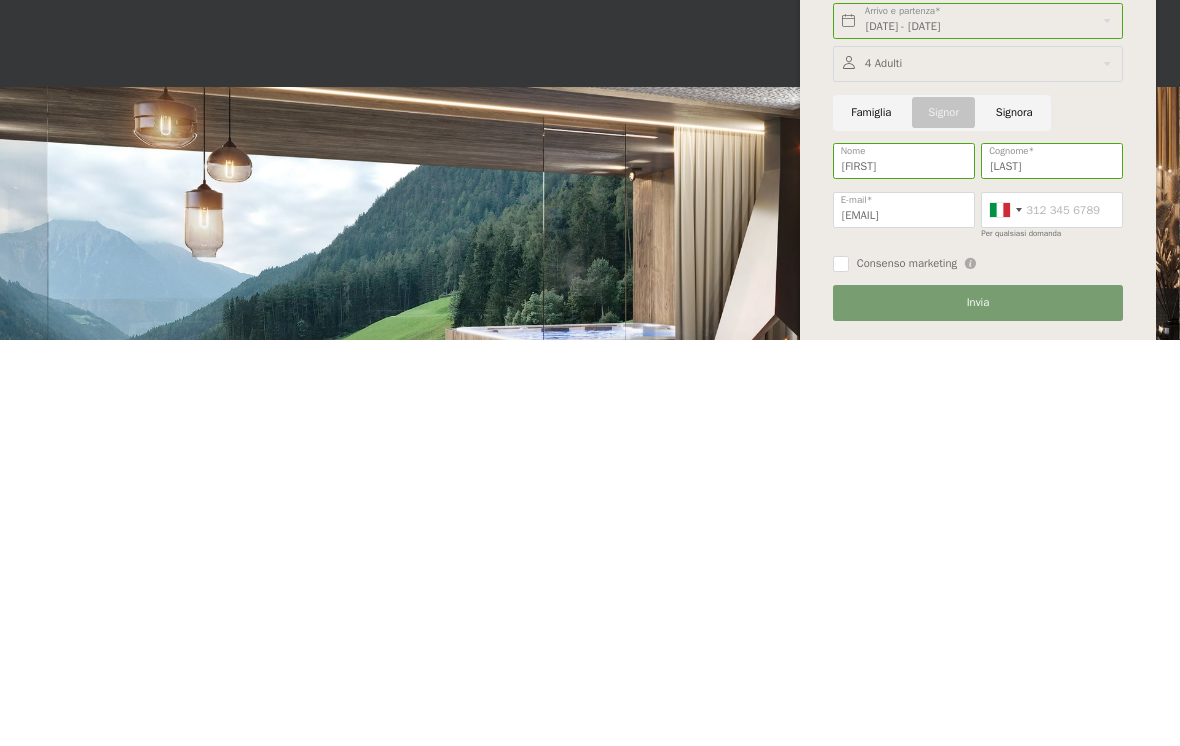 scroll, scrollTop: 1579, scrollLeft: 0, axis: vertical 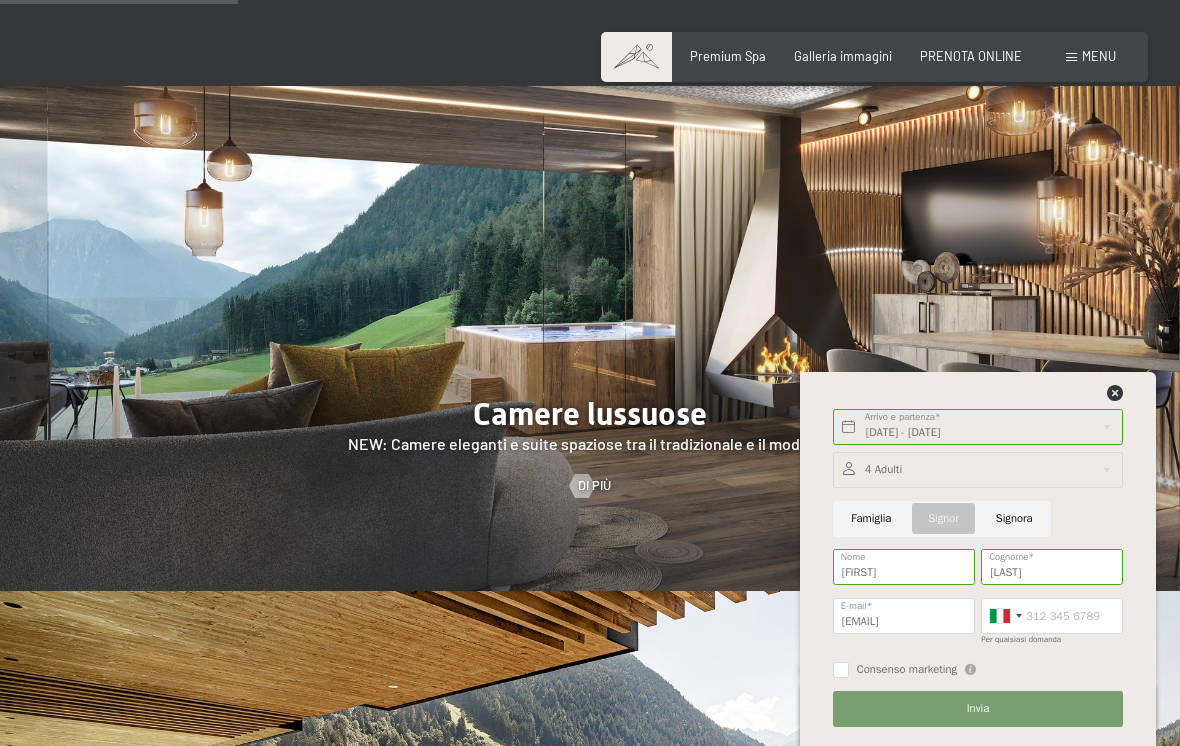 click on "Invia" at bounding box center (978, 709) 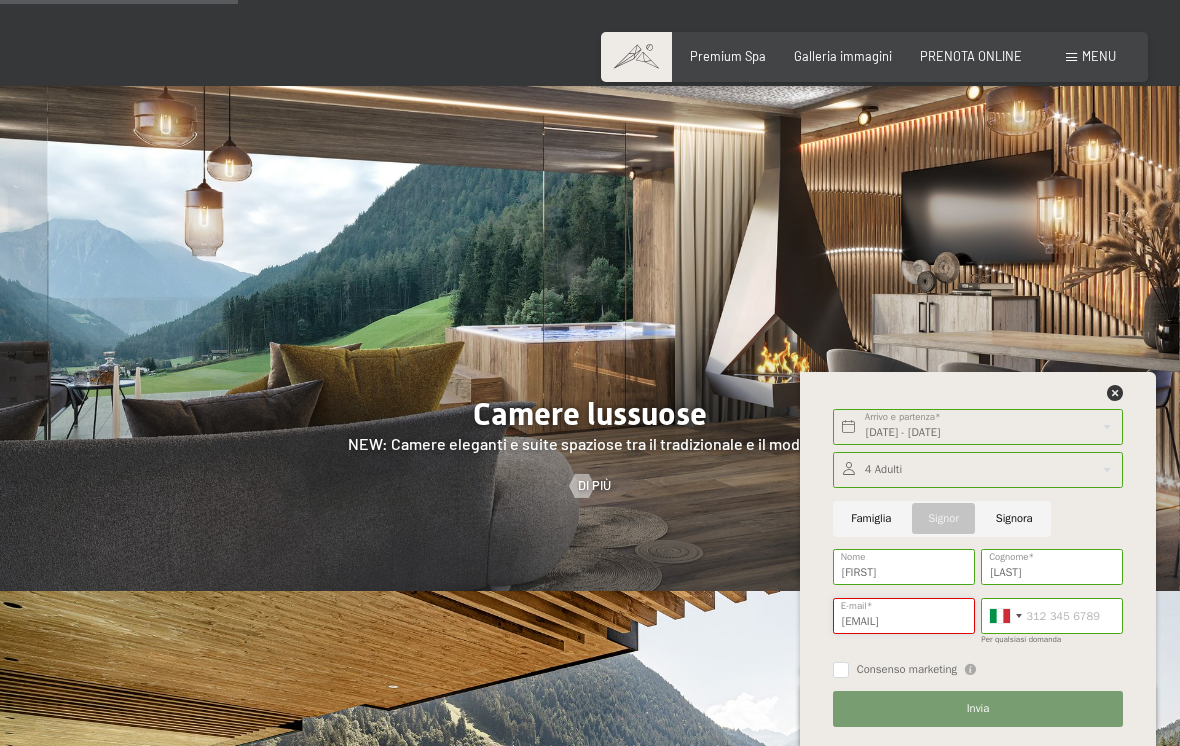 click on "[EMAIL]" at bounding box center (904, 616) 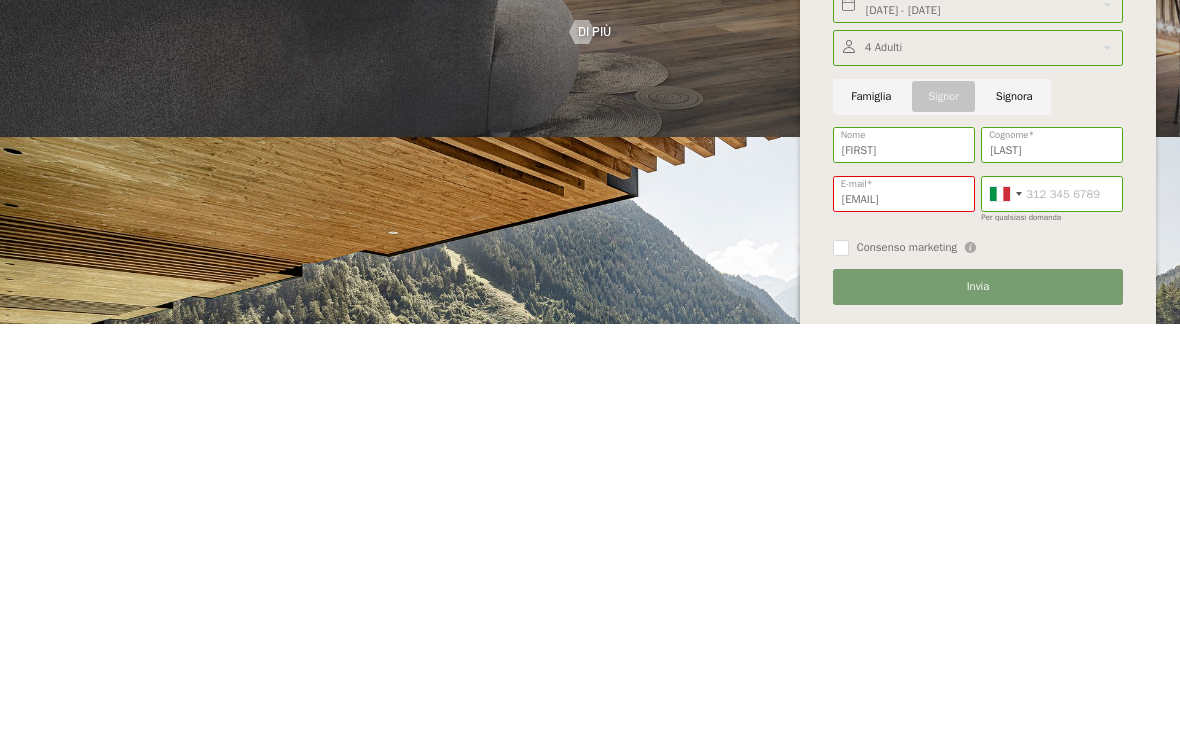click on "Invia" at bounding box center [978, 709] 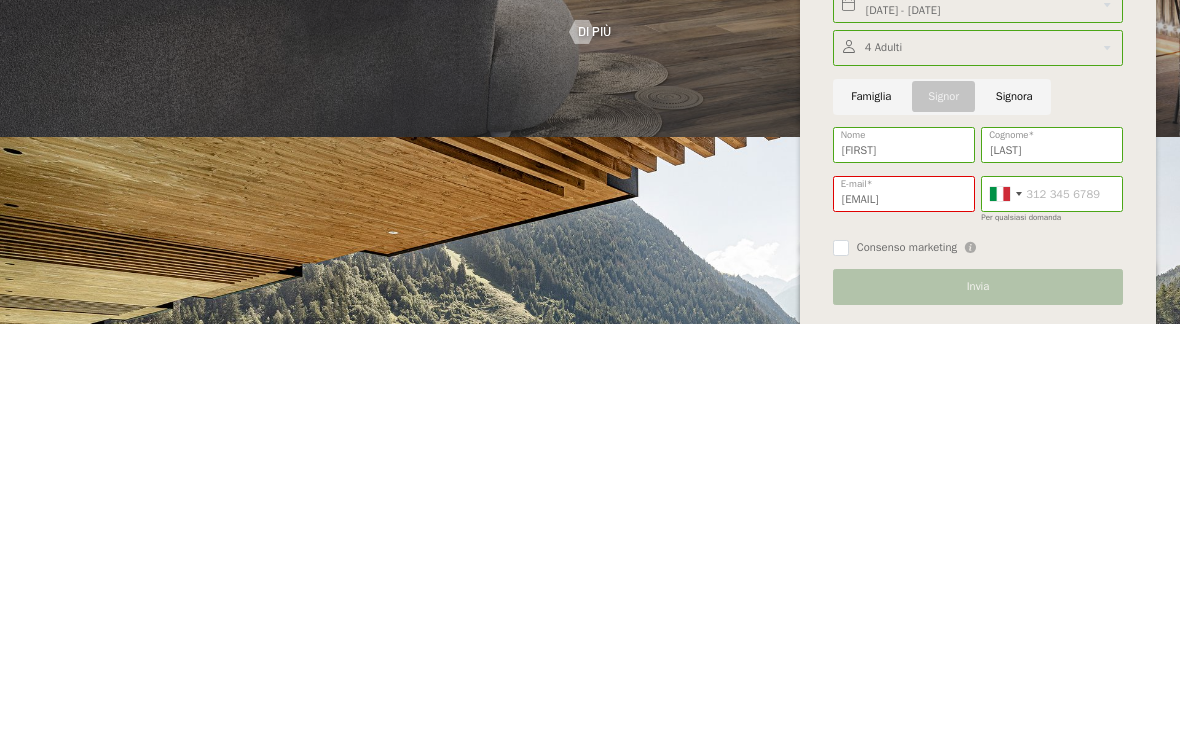 scroll, scrollTop: 2034, scrollLeft: 0, axis: vertical 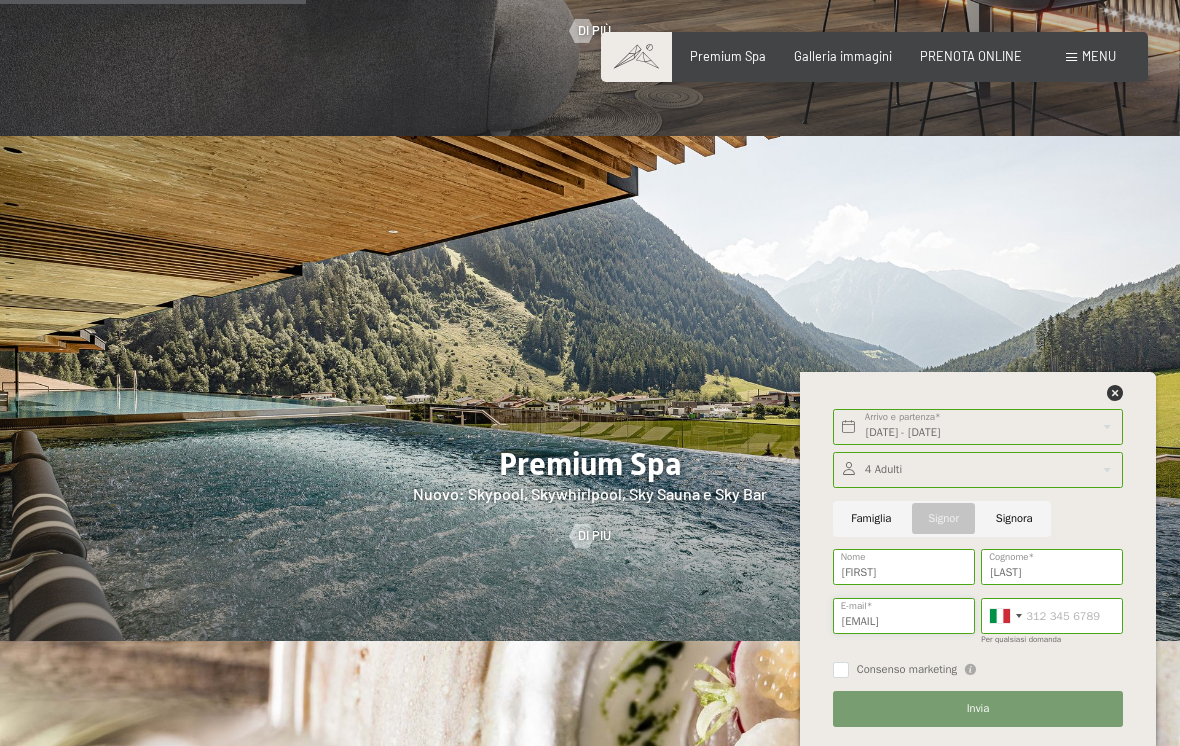 click on "[EMAIL]" at bounding box center [904, 616] 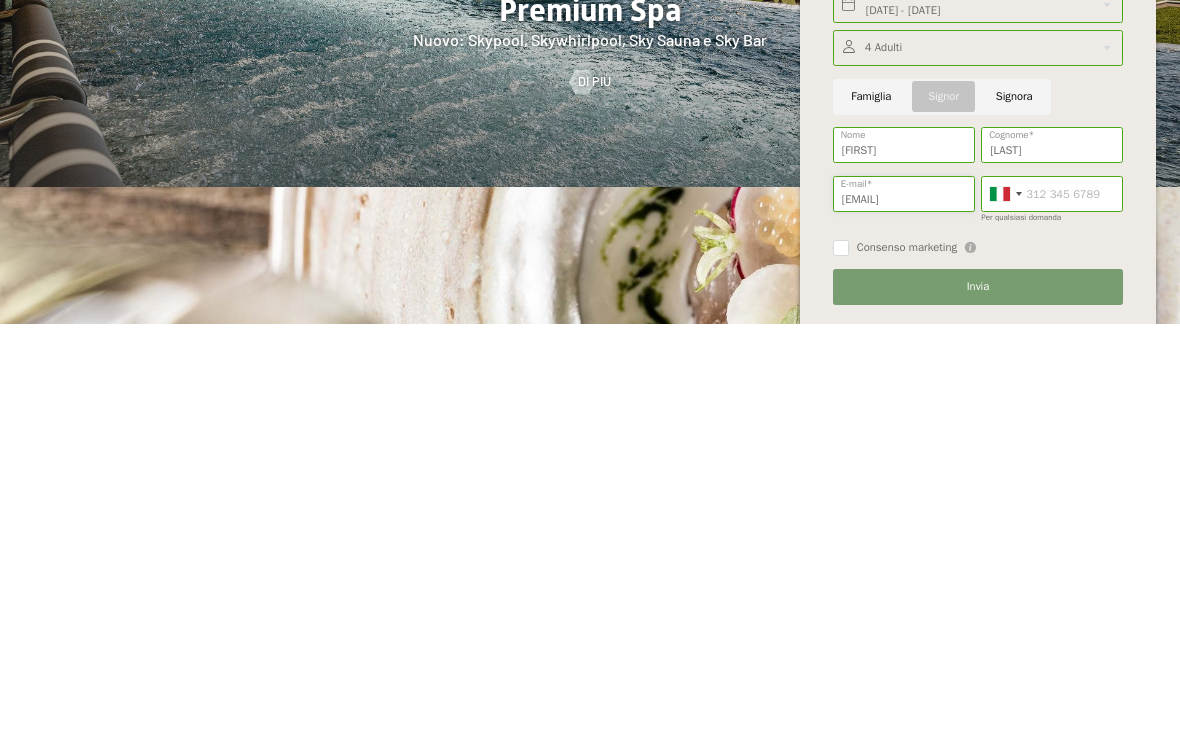 type on "[EMAIL]" 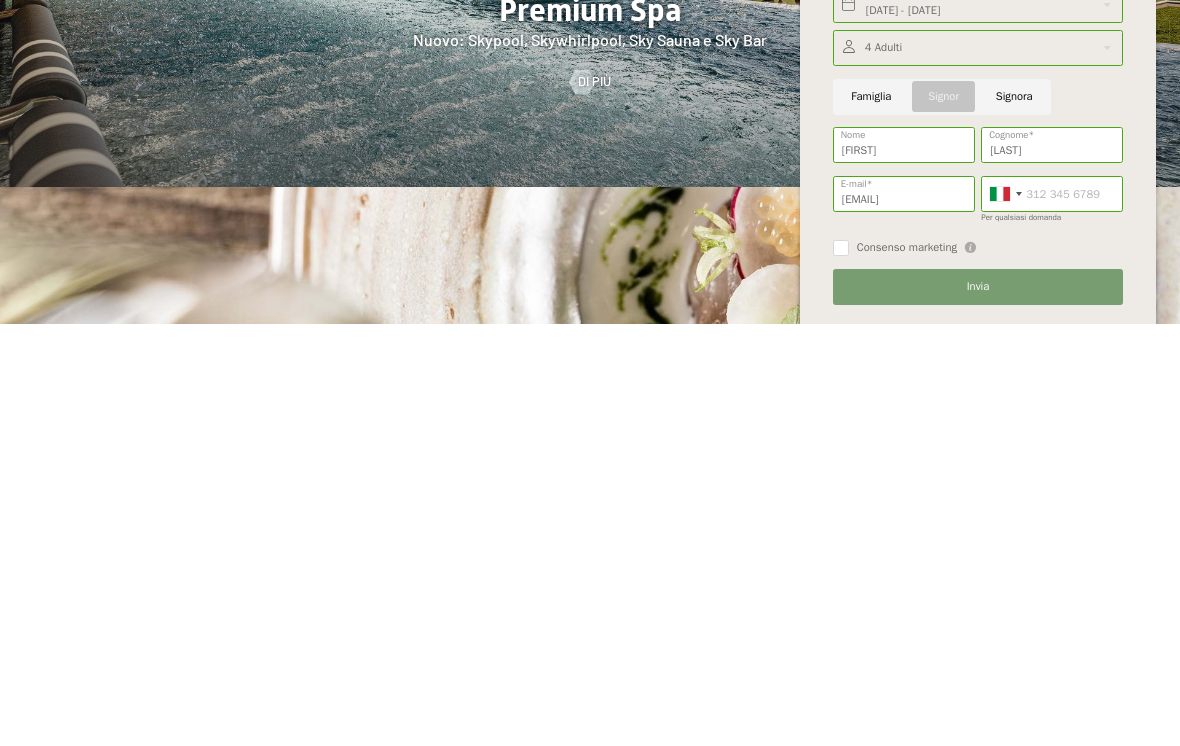 click on "Invia" at bounding box center [978, 709] 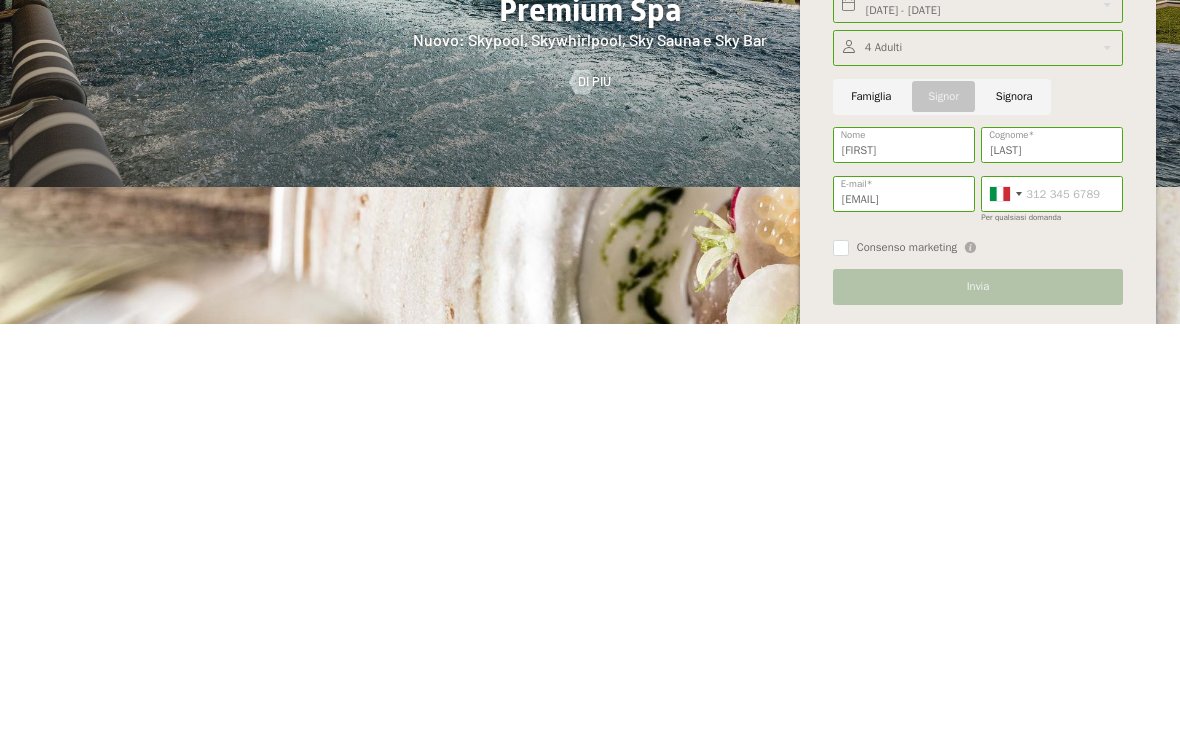 scroll, scrollTop: 2489, scrollLeft: 0, axis: vertical 